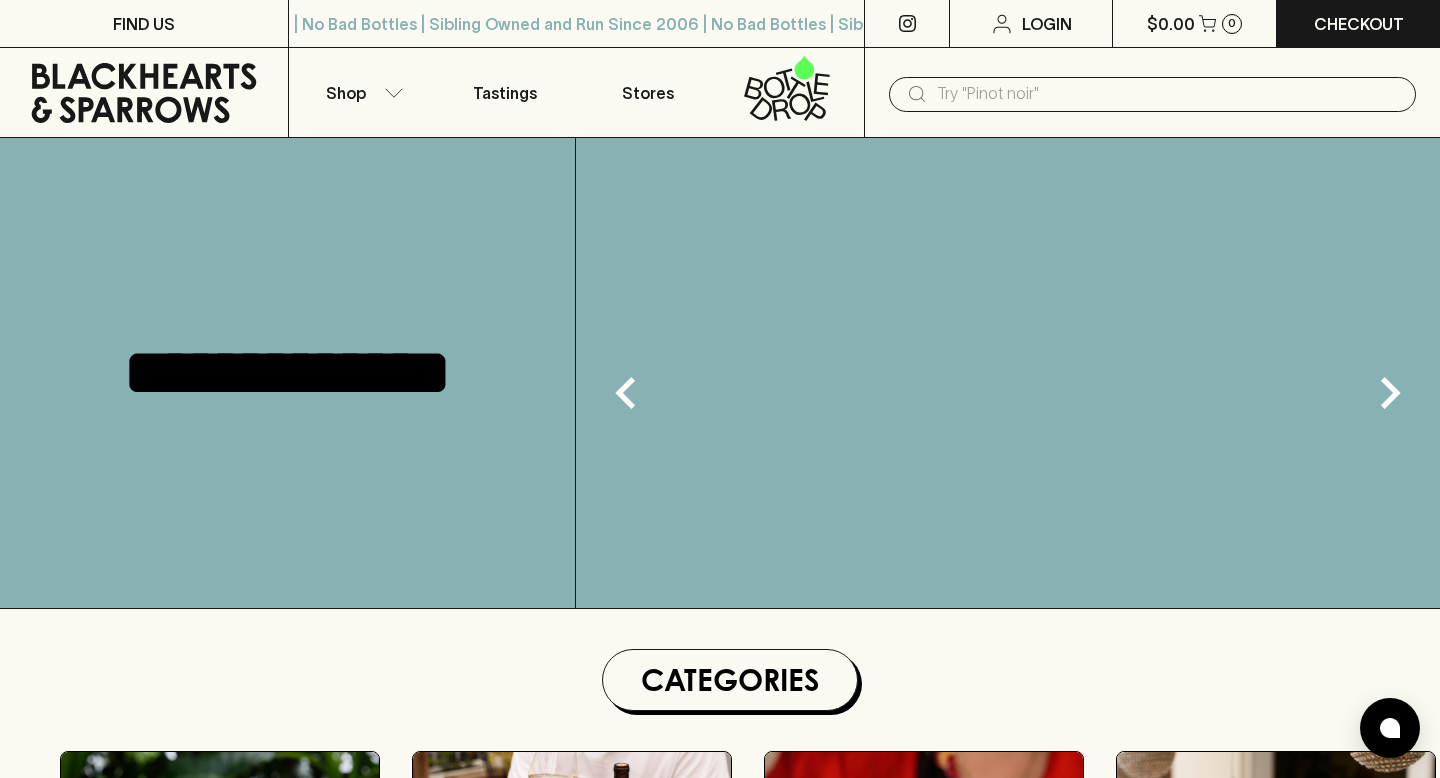 scroll, scrollTop: 0, scrollLeft: 0, axis: both 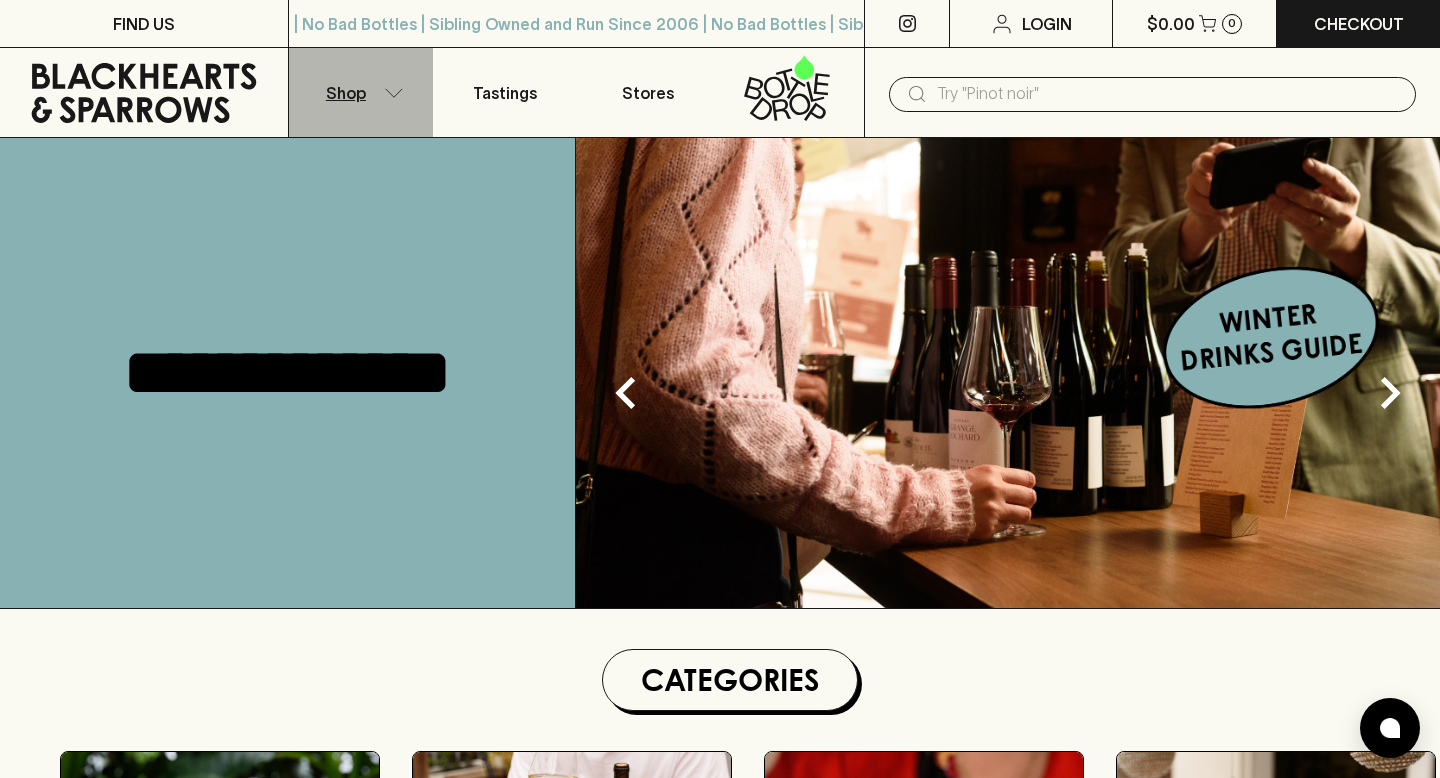 click on "Shop" at bounding box center (361, 92) 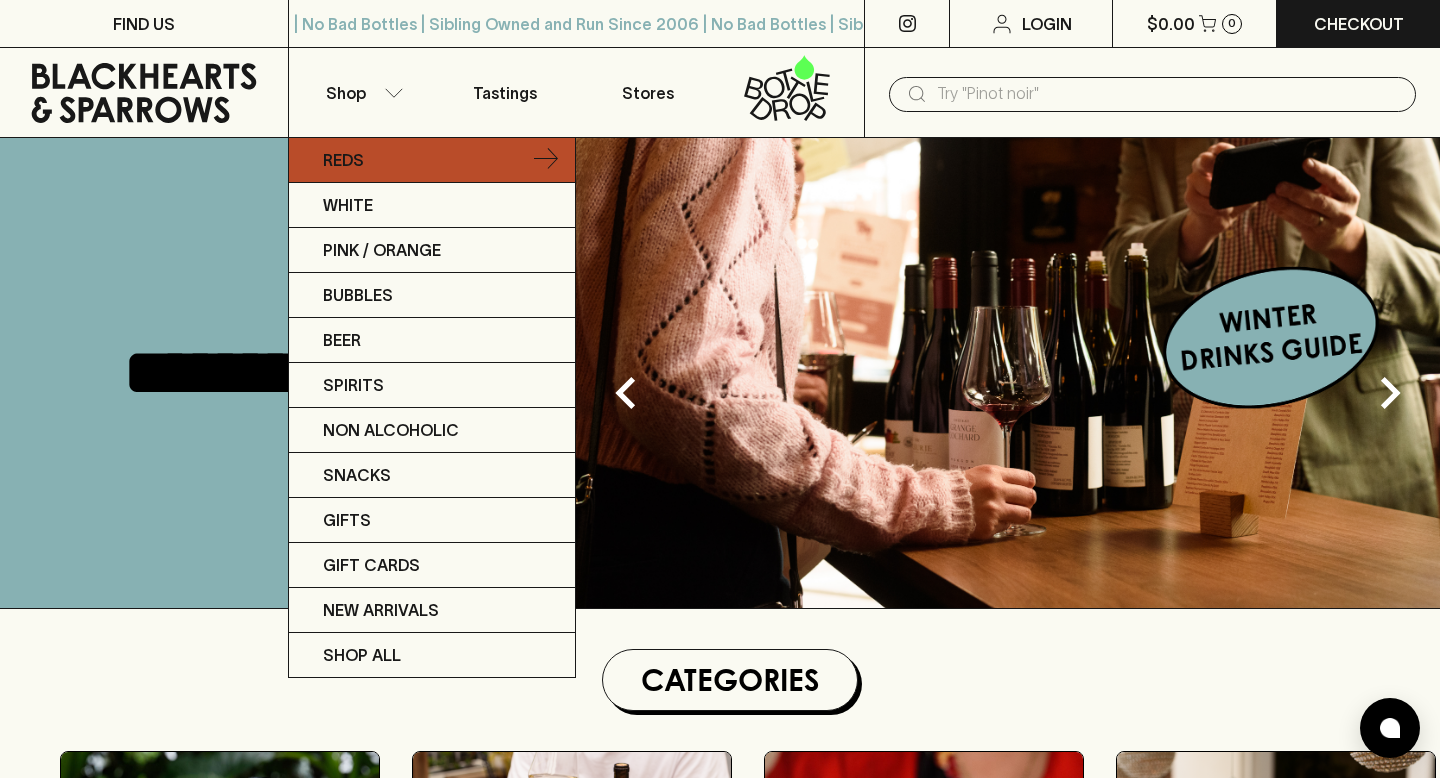 click on "Reds" at bounding box center [432, 160] 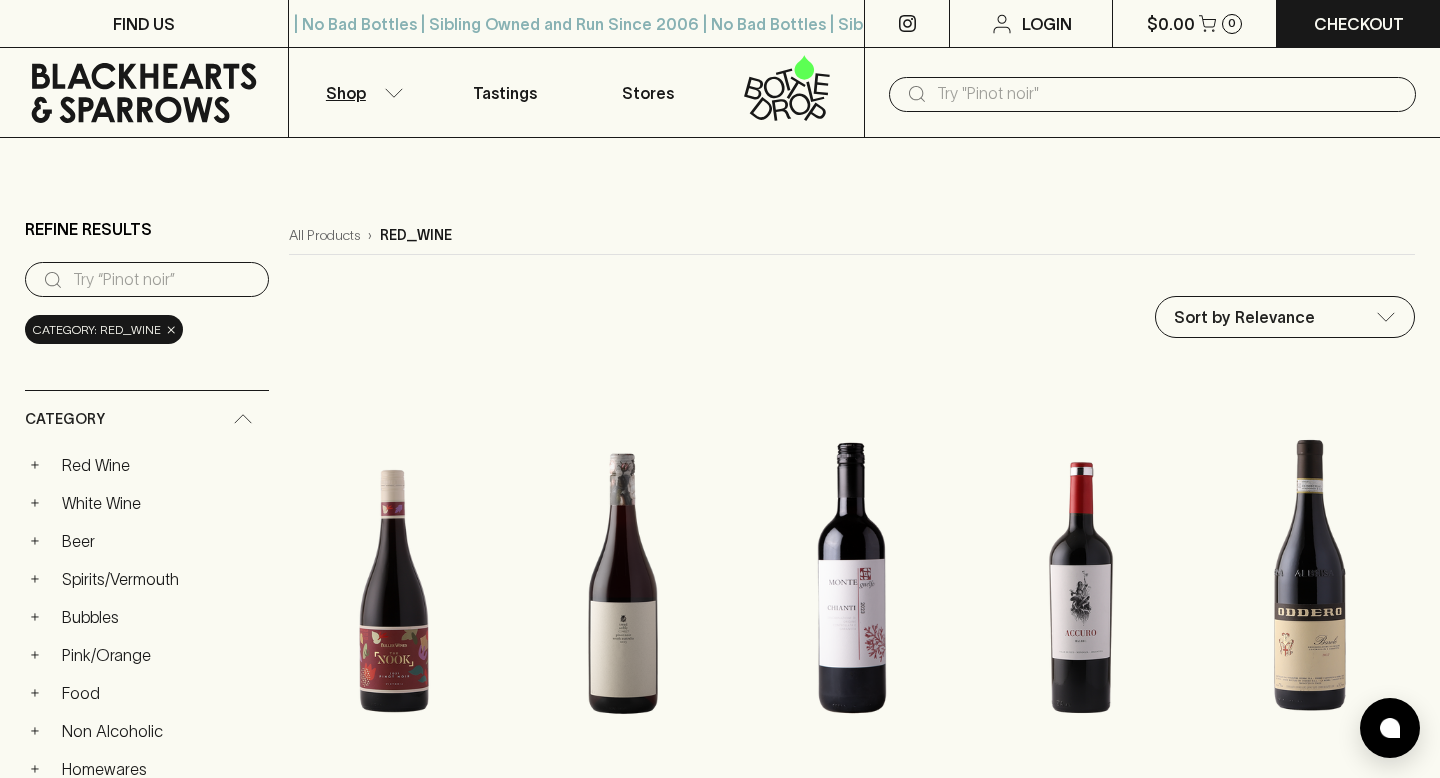 click on "Region + Argentina + Australia Austria + France + Italy + New Zealand + Spain Price $15 $651 Custom Collections ​ ​ Organic Sustainable Biodynamic 30 under $30 Luncheon Reds January Favourites Conventional BYO BANGERS BBQ BOTTLES Best Sellers Footy Has Started Favourites Style No options available Drinkability Guzzle Impress Contemplate Farming Practices No options available Dietary No options available Type No options available Stylistic Choices No options available New In New In Show More All Products › red_wine Sort by Relevance default ​ [BRAND] The Nook Pinot Noir 2021 $24.00 1 ADD TO CART Tread Softly Pinot Noir 2023 $15.00 1 ADD TO CART [BRAND] Chianti DOCG 2023 $20.00 1 ADD TO CART [BRAND] Malbec 2021 $28.00 1 ADD TO CART [BRAND] Barolo Classico 2017 $120.00 1 ADD TO CART $42.00 1 ADD TO CART [BRAND] Sangiovese 2021 1" at bounding box center [720, 1368] 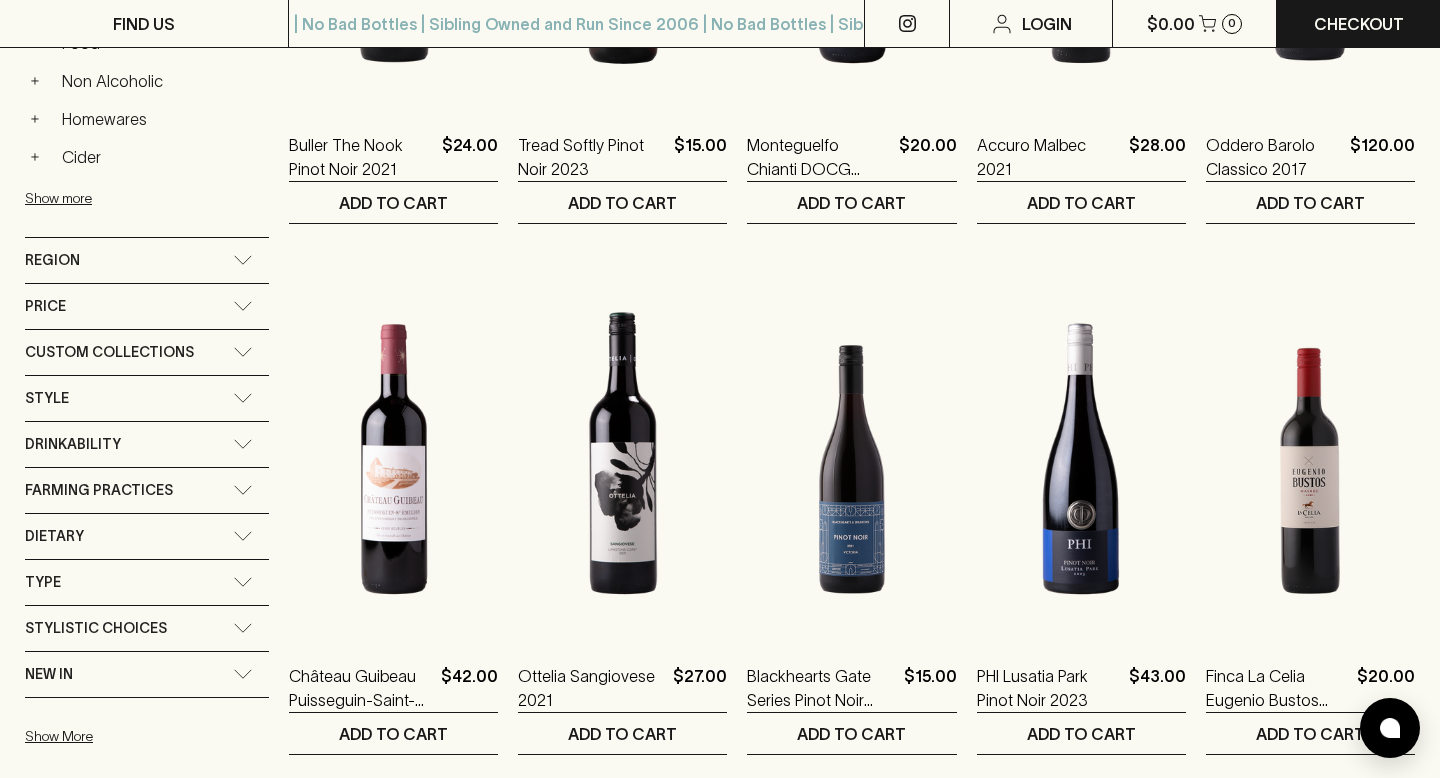 scroll, scrollTop: 620, scrollLeft: 0, axis: vertical 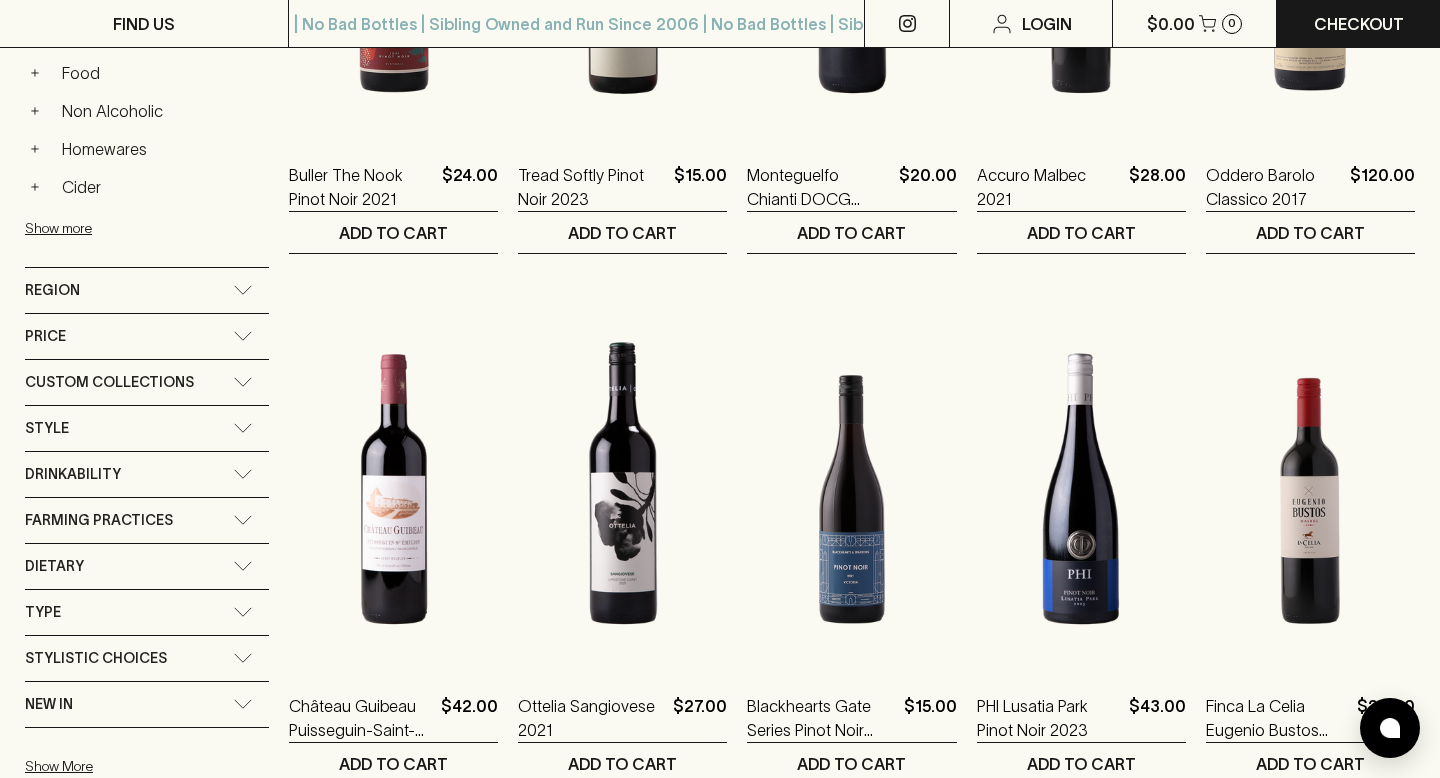 click on "Style" at bounding box center [147, 428] 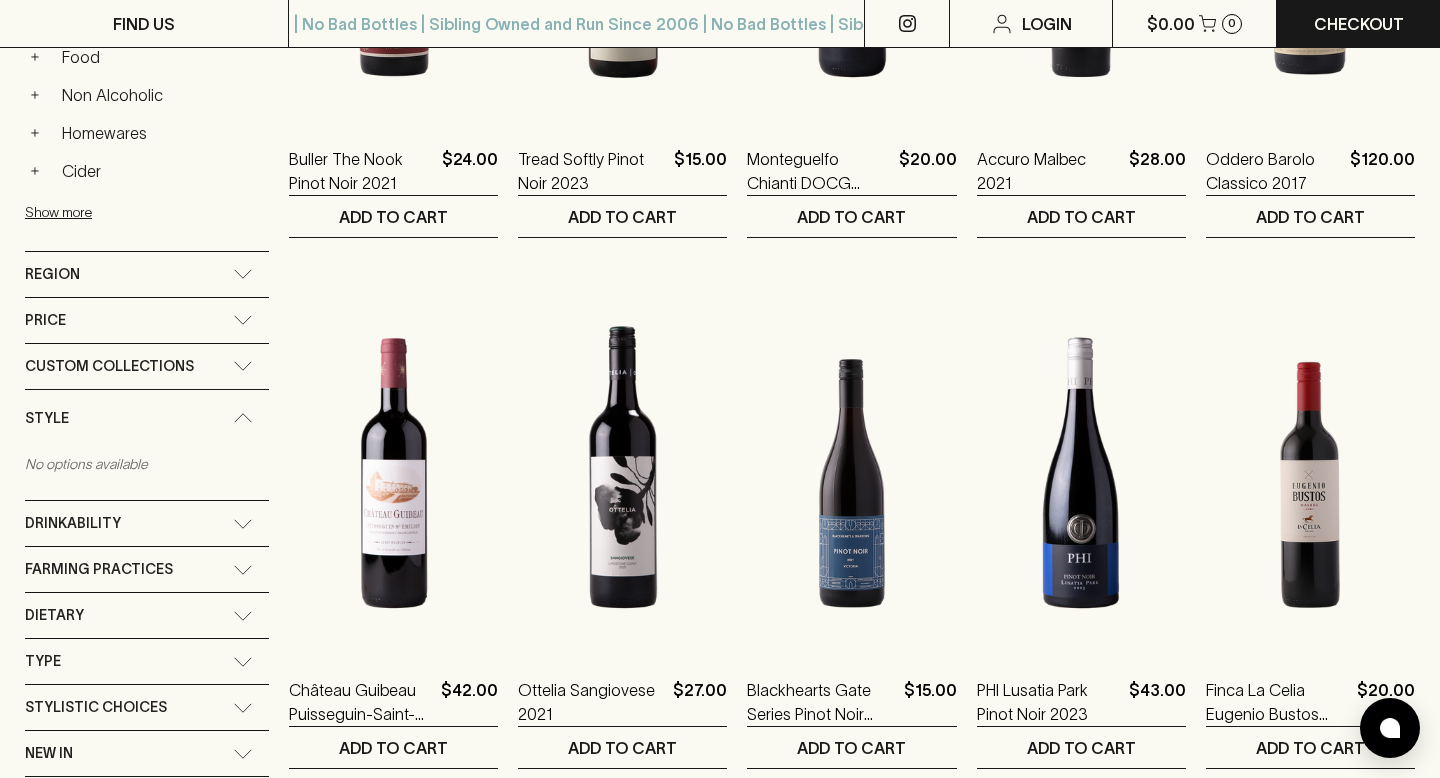 click on "Drinkability" at bounding box center (147, 523) 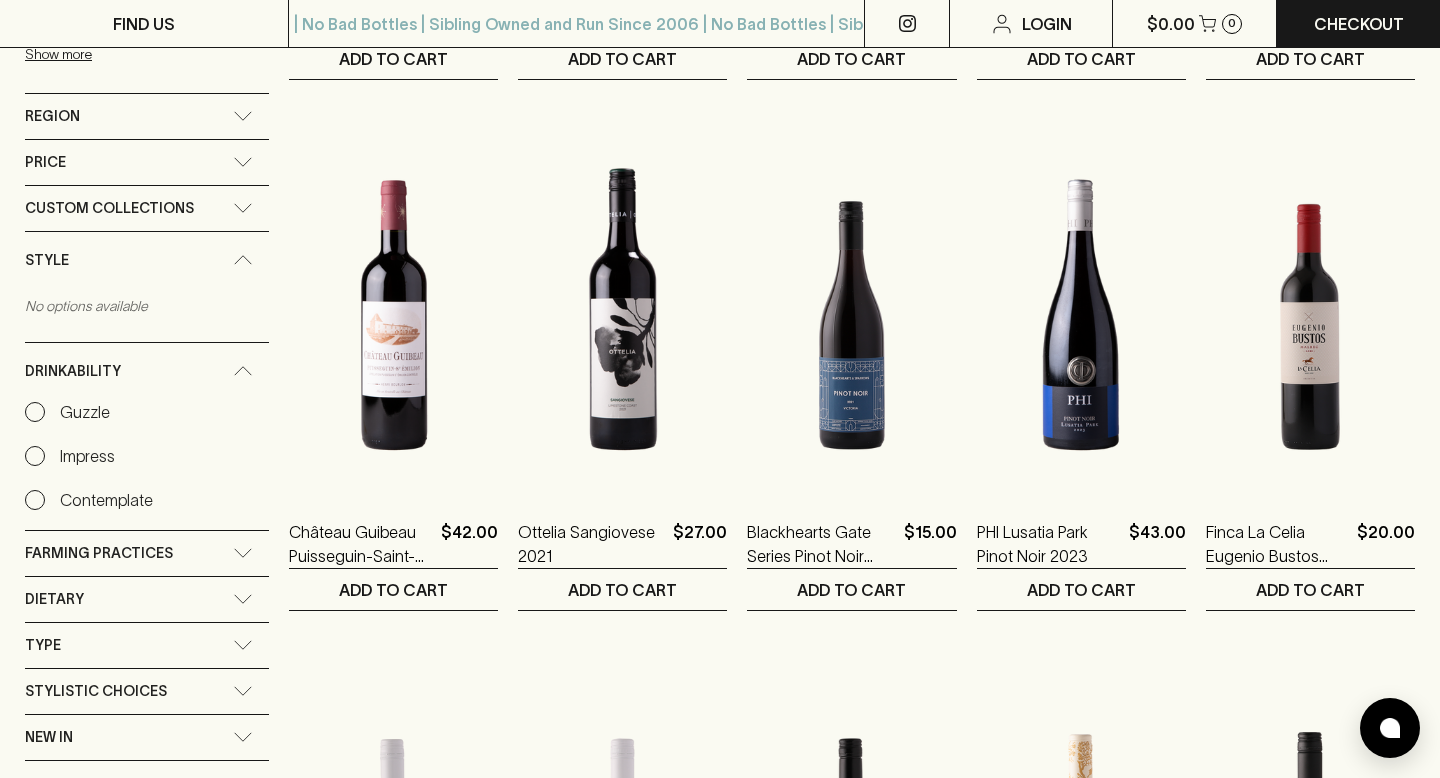 scroll, scrollTop: 895, scrollLeft: 0, axis: vertical 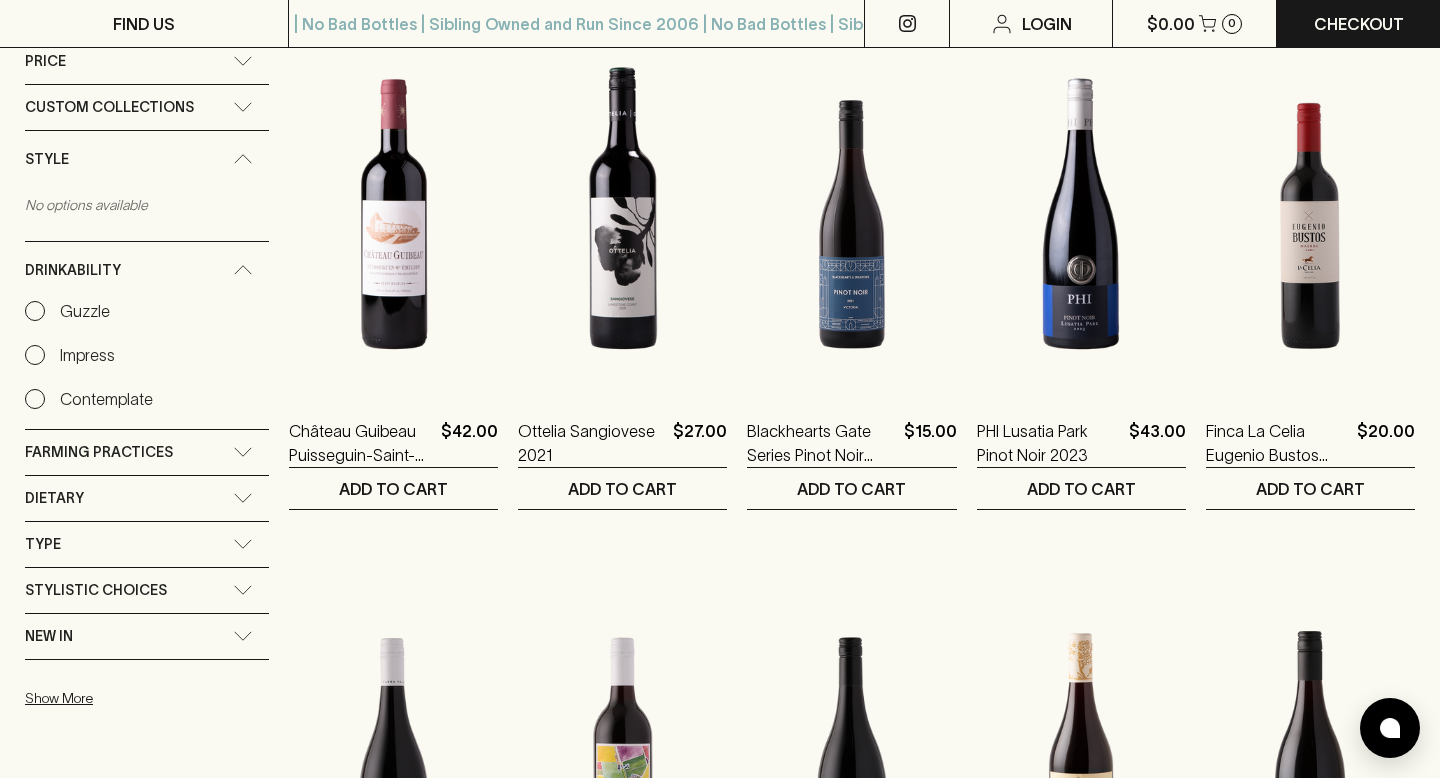 click on "Farming Practices" at bounding box center (147, 452) 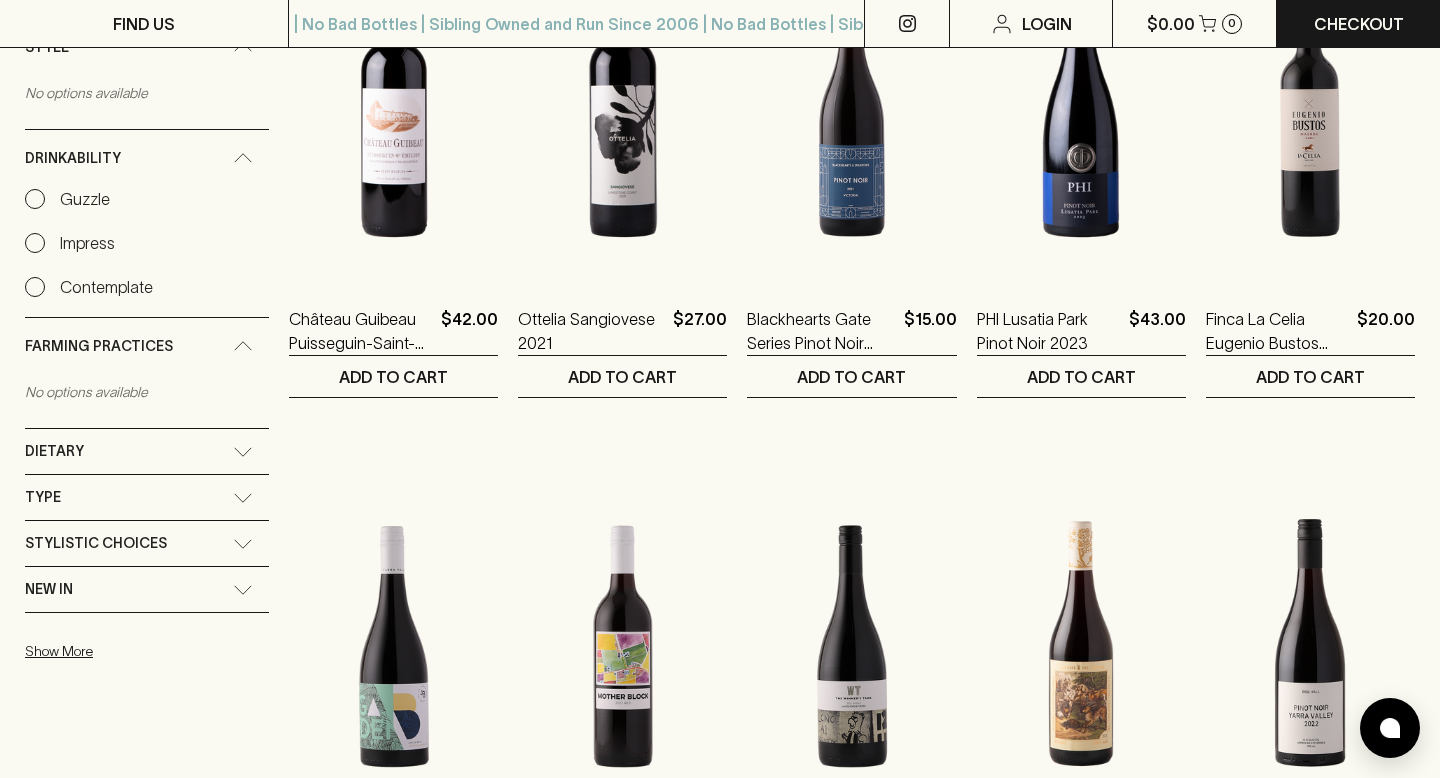 scroll, scrollTop: 1008, scrollLeft: 0, axis: vertical 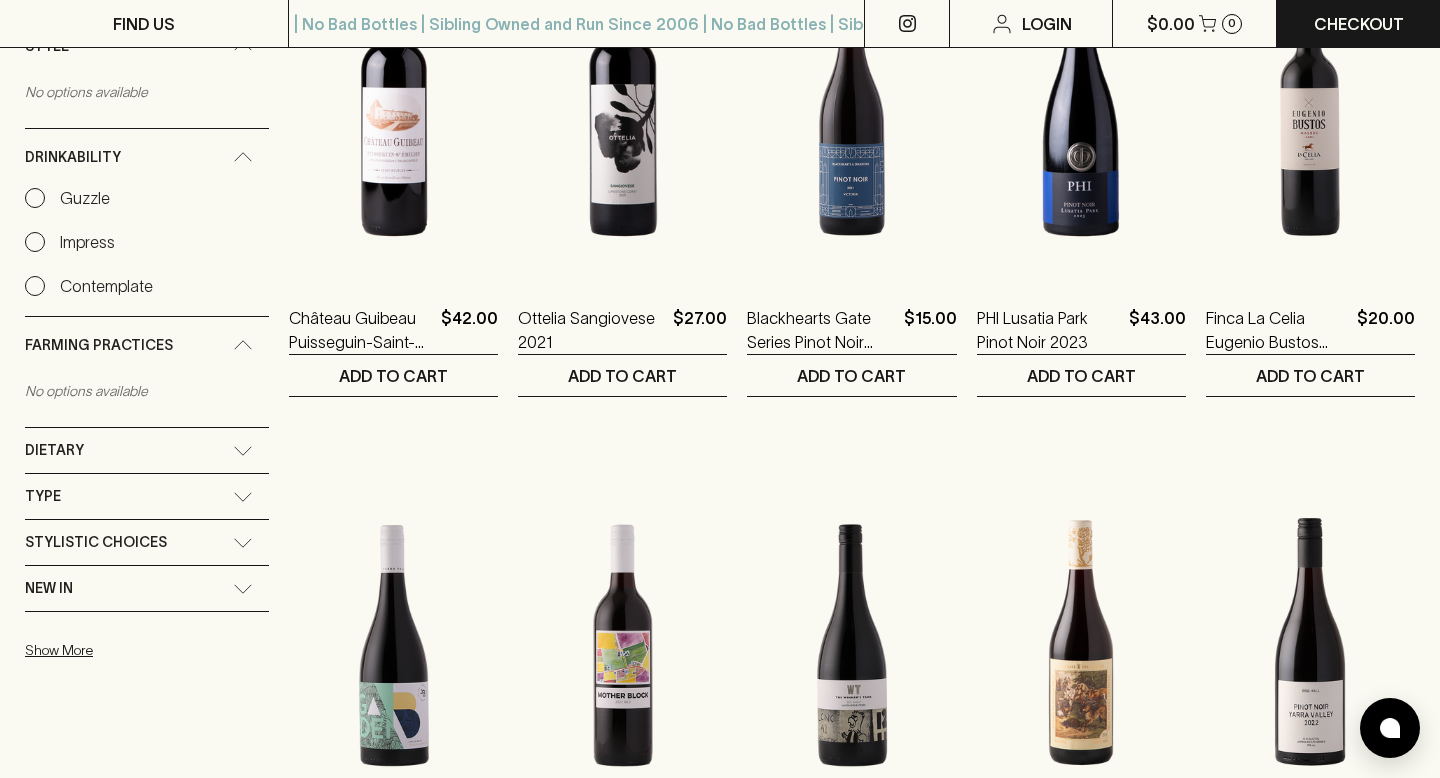 click on "Dietary" at bounding box center [147, 450] 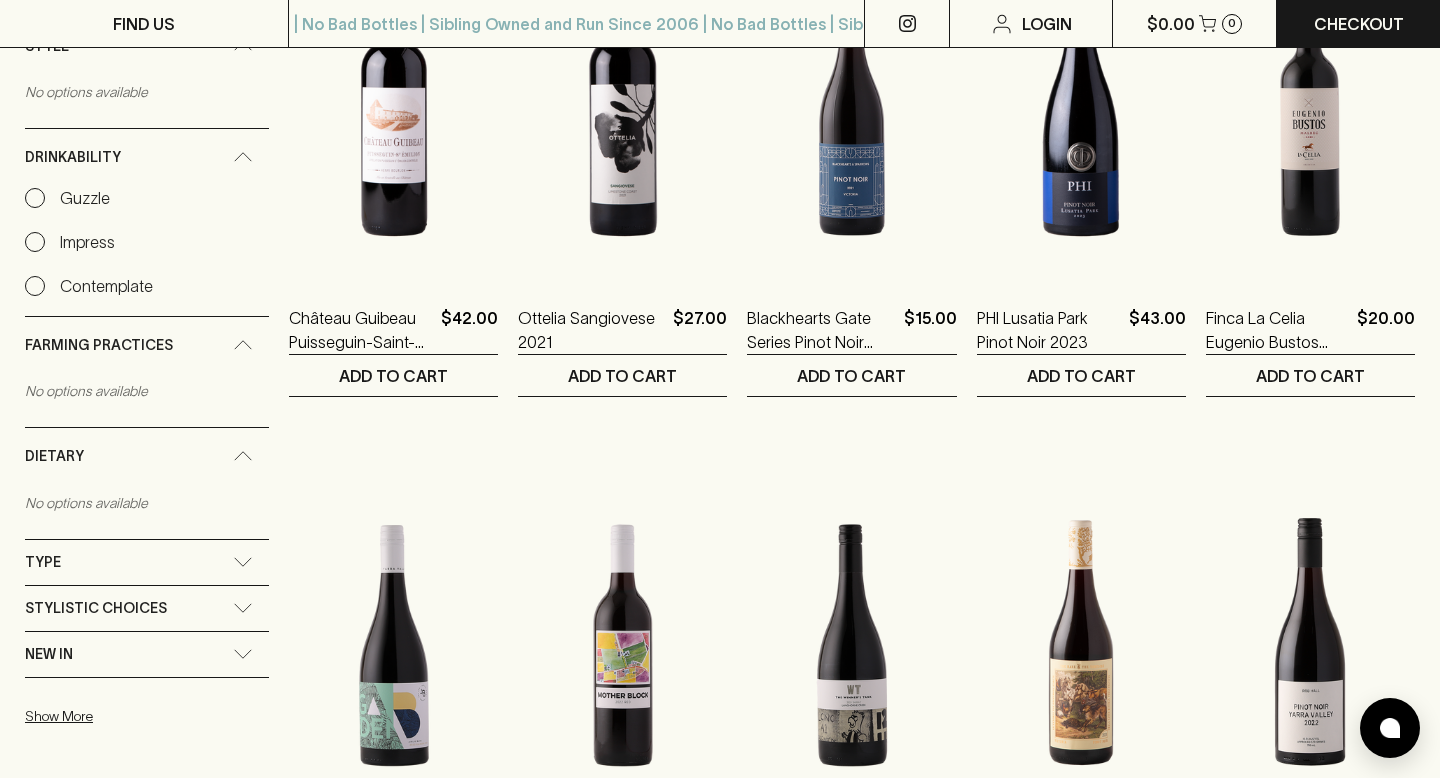 click on "Type" at bounding box center (129, 562) 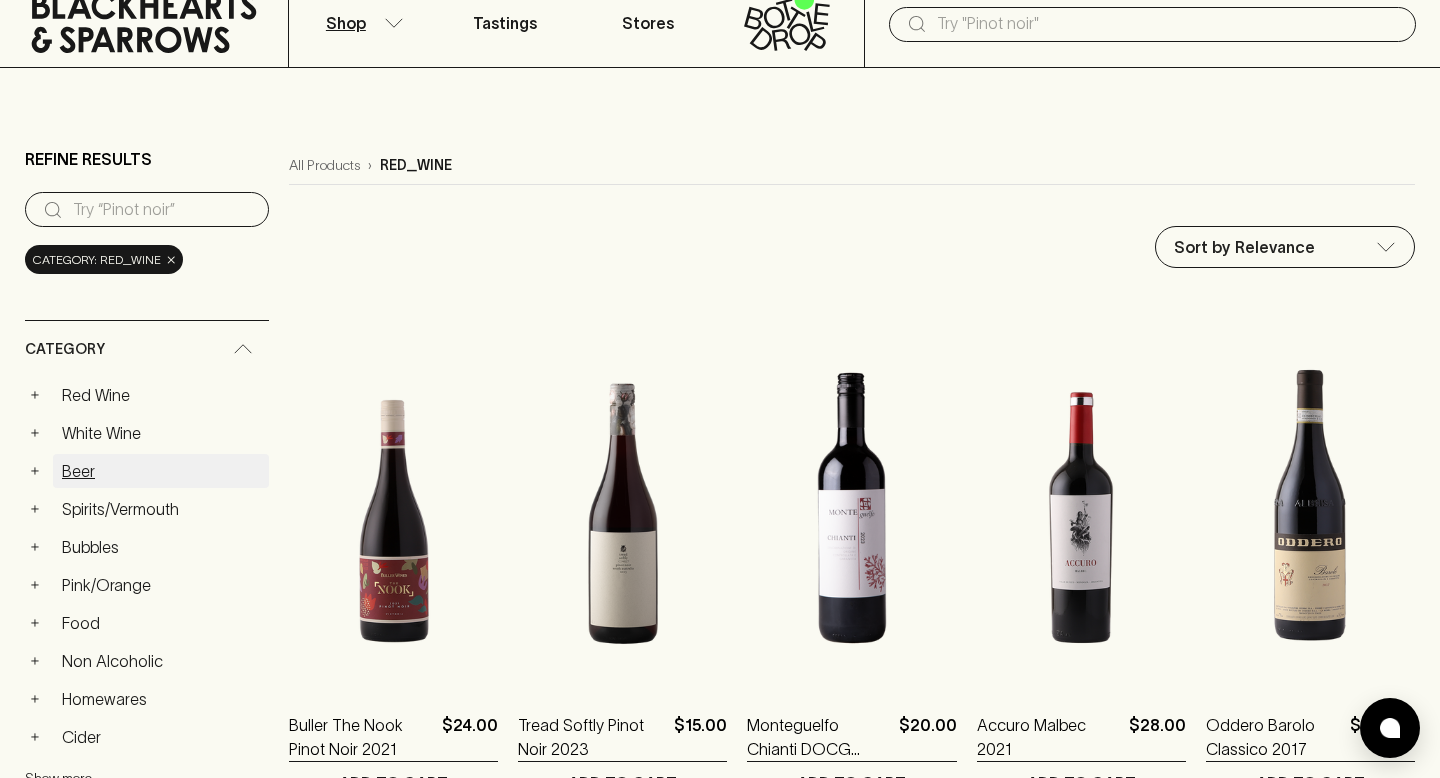 scroll, scrollTop: 92, scrollLeft: 0, axis: vertical 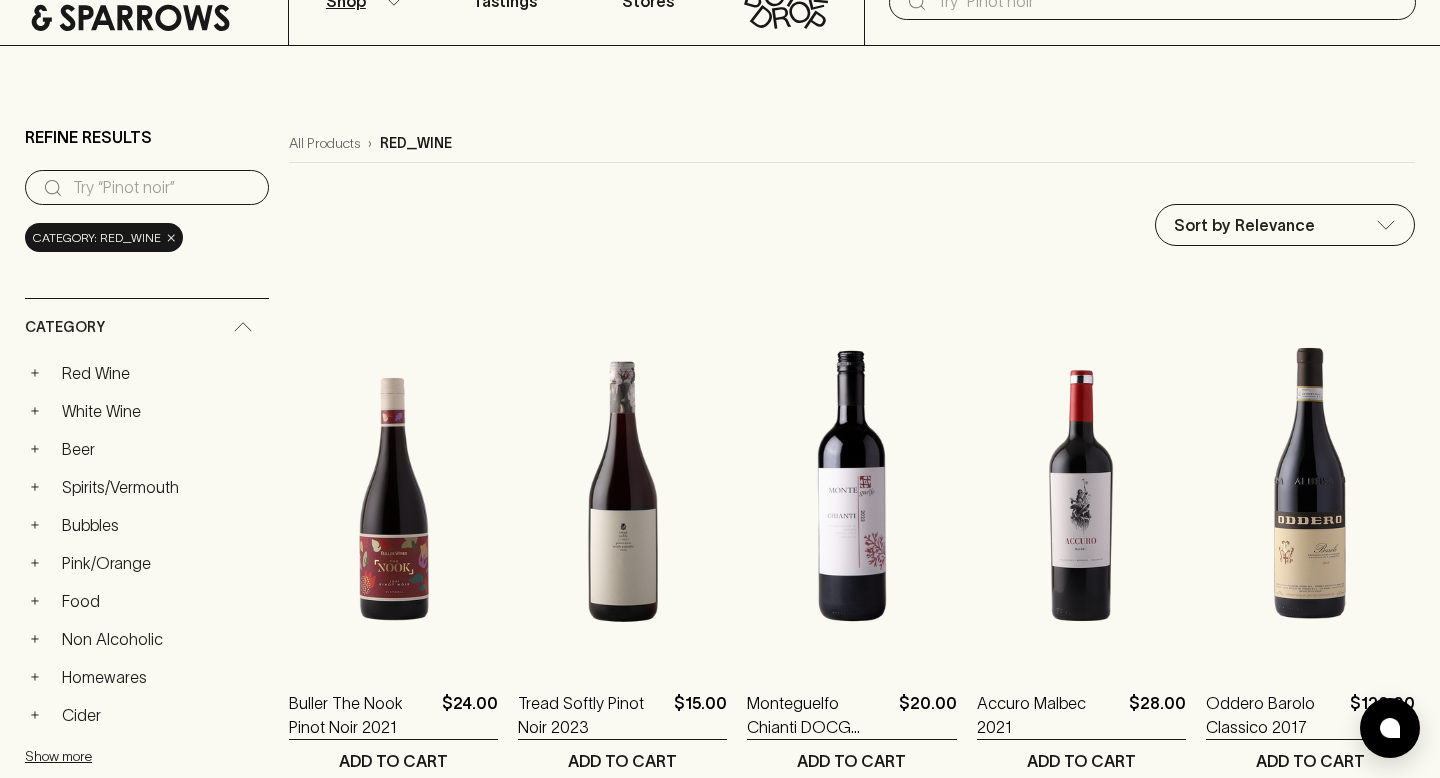 click at bounding box center [163, 188] 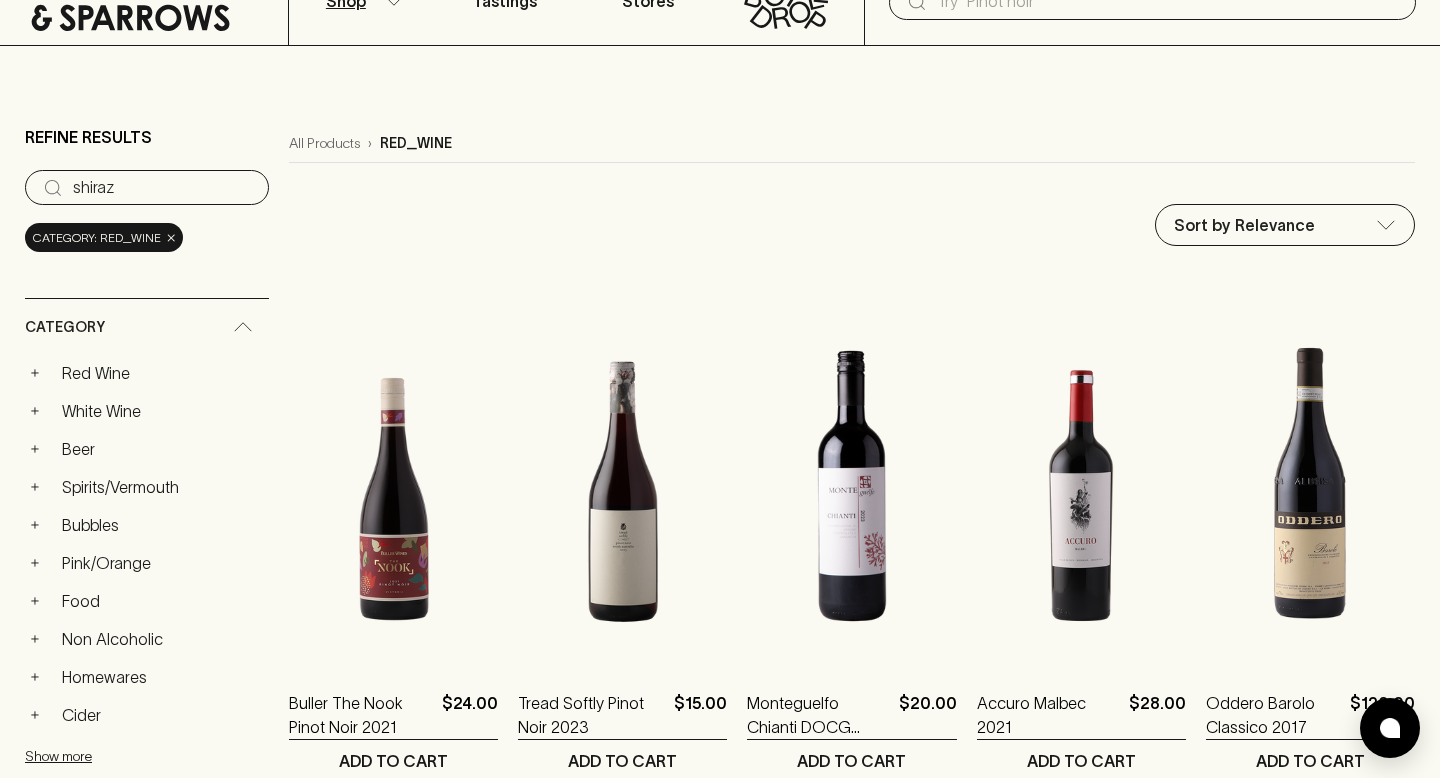 type on "shiraz" 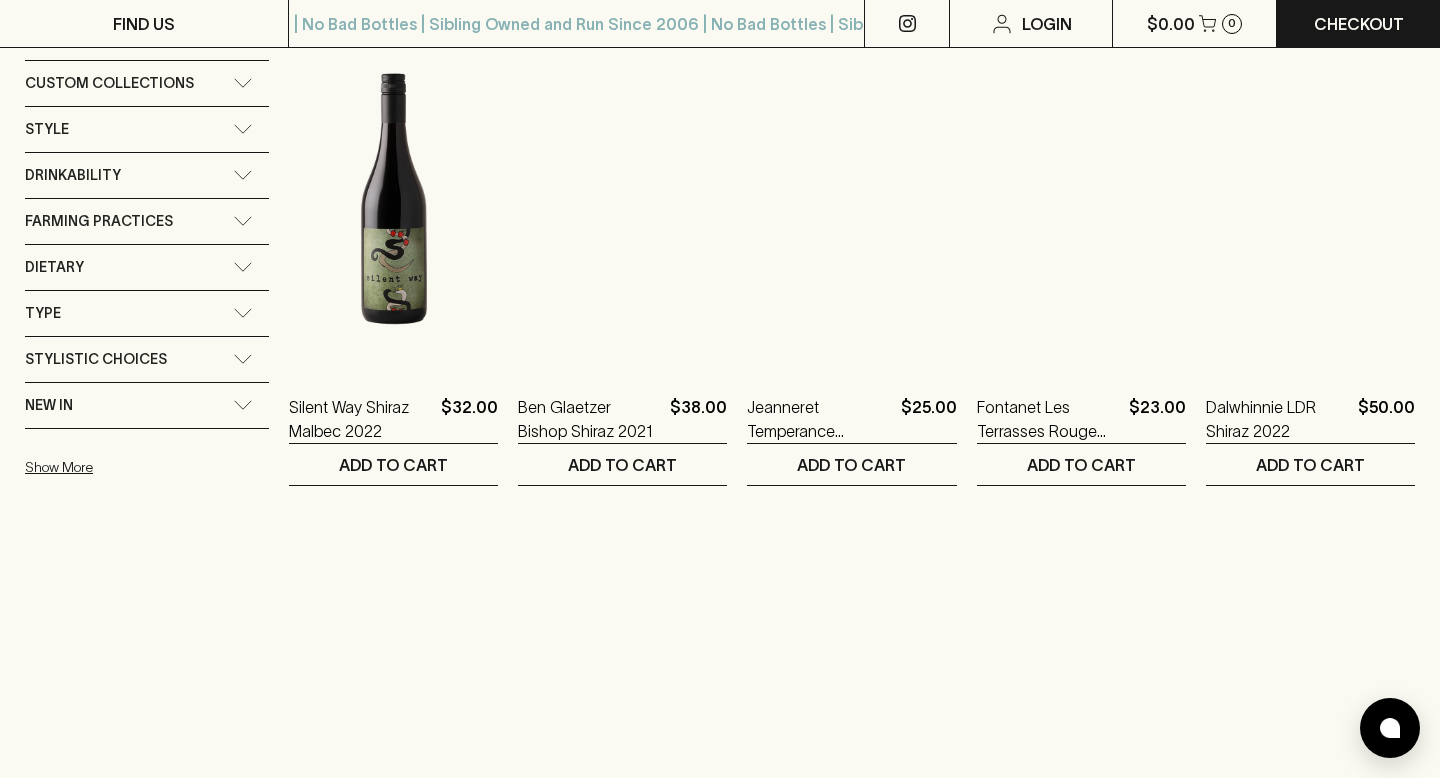 scroll, scrollTop: 0, scrollLeft: 0, axis: both 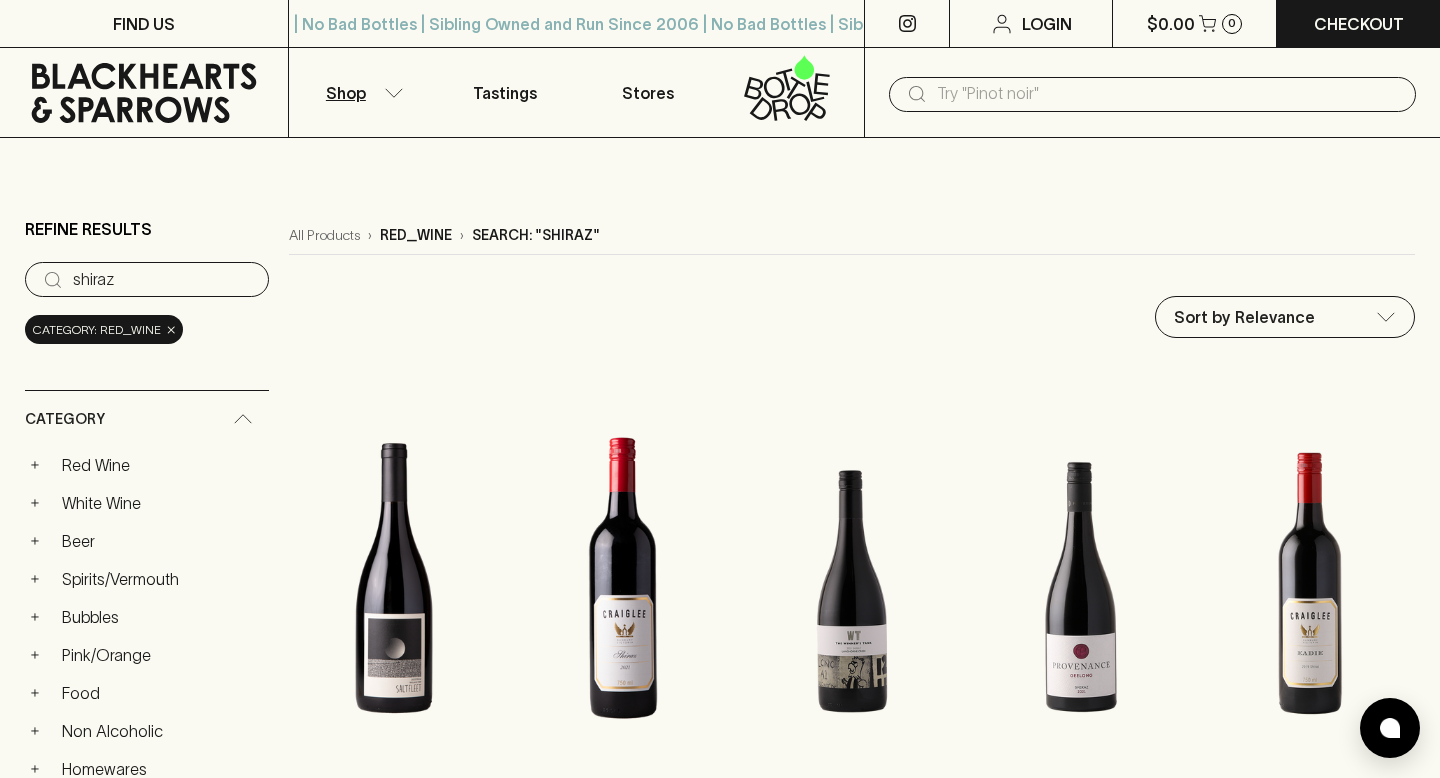 click at bounding box center [1168, 94] 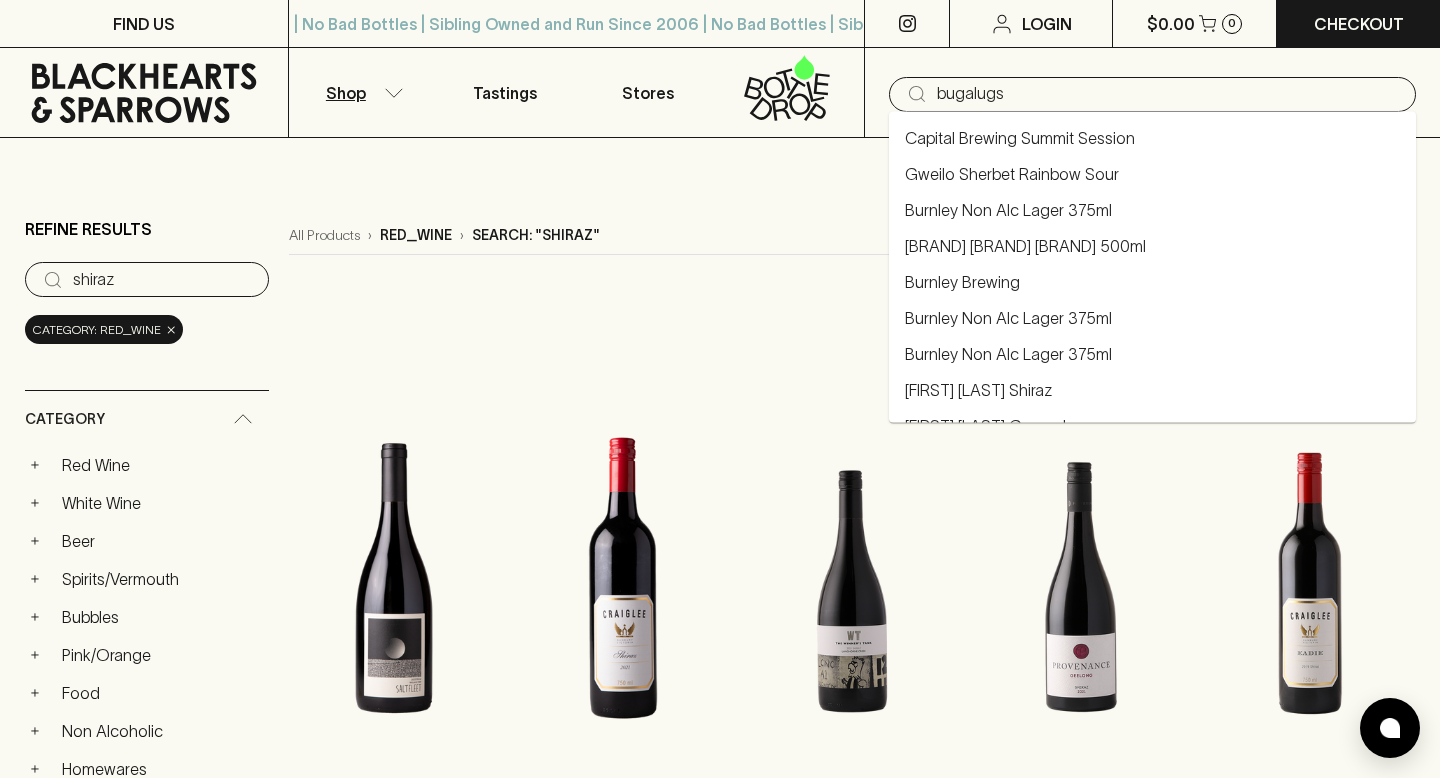 type on "bugalugs" 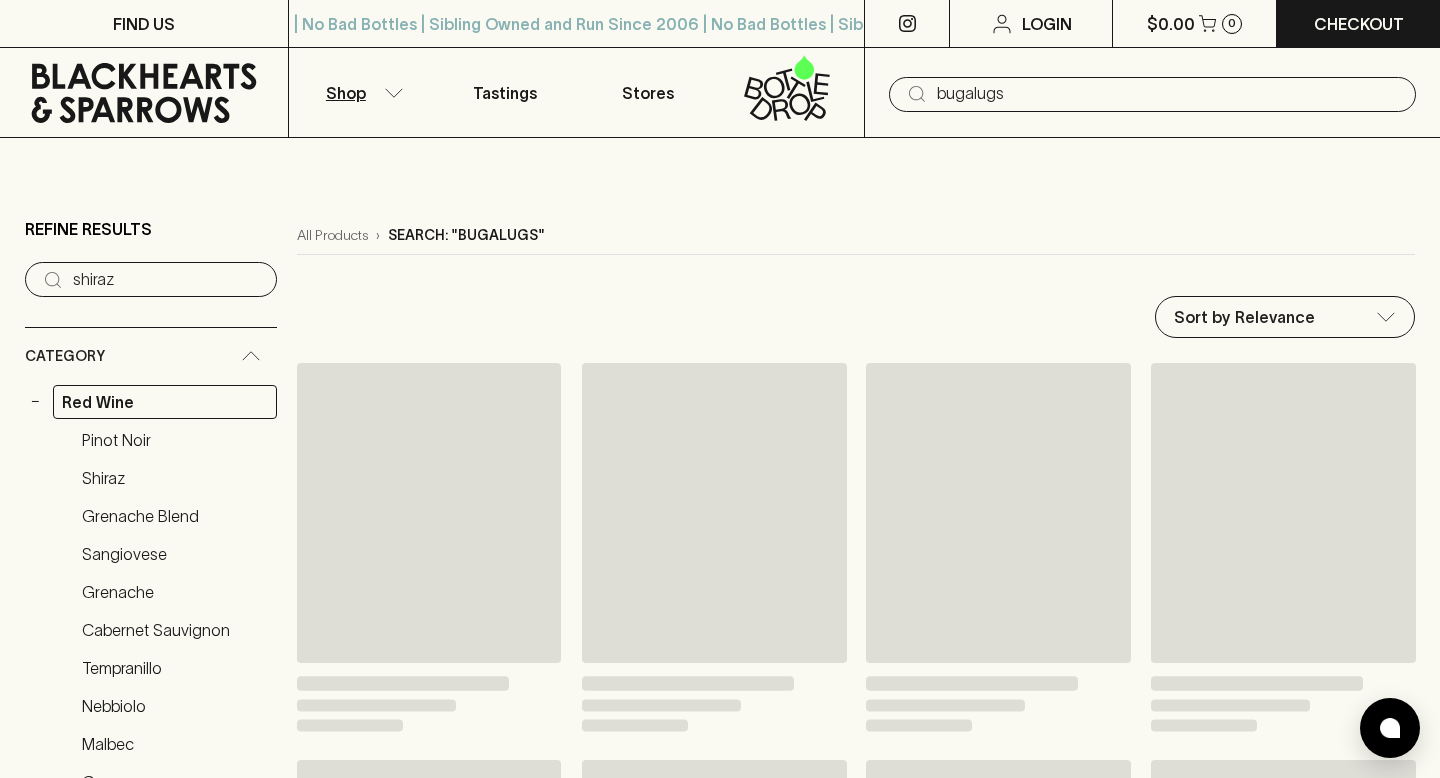 type on "bugalugs" 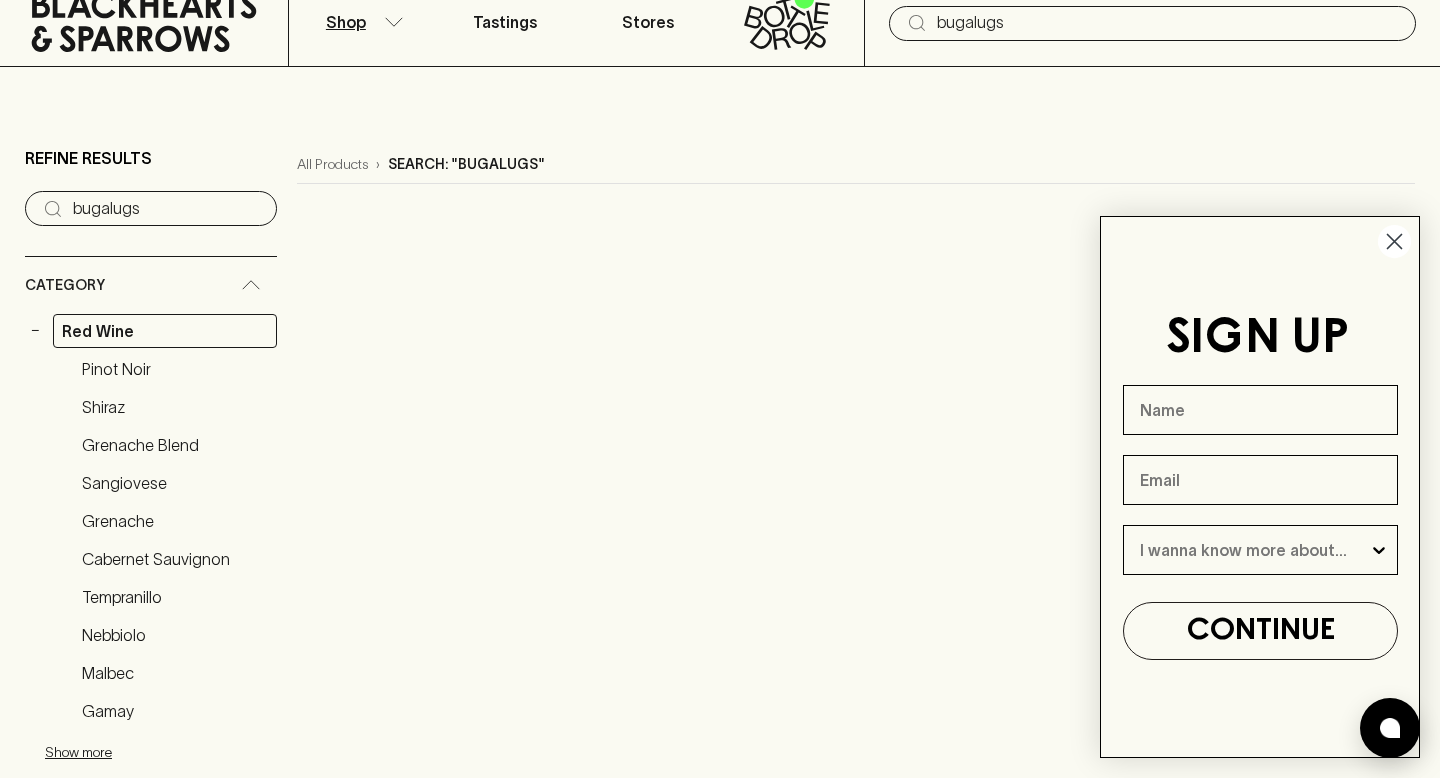 scroll, scrollTop: 187, scrollLeft: 0, axis: vertical 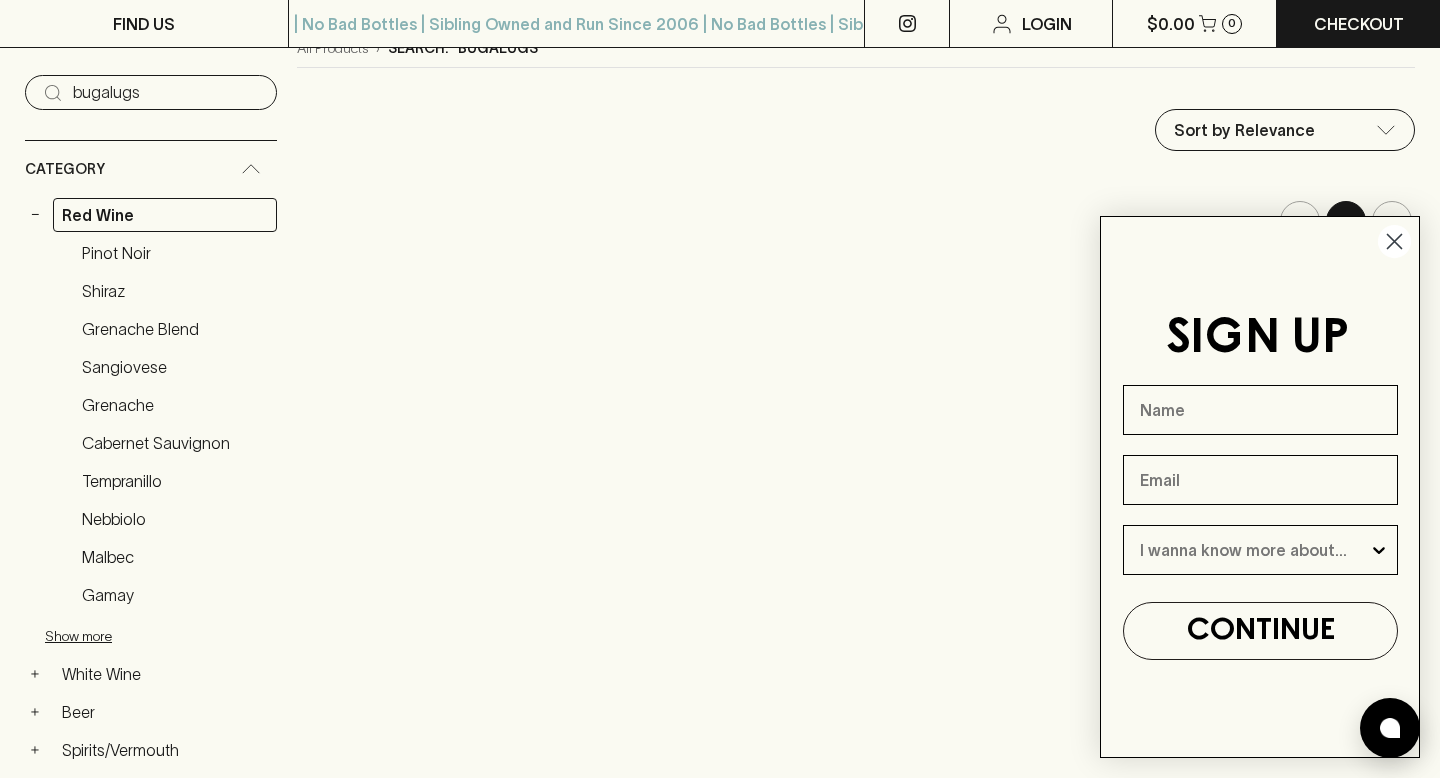 type 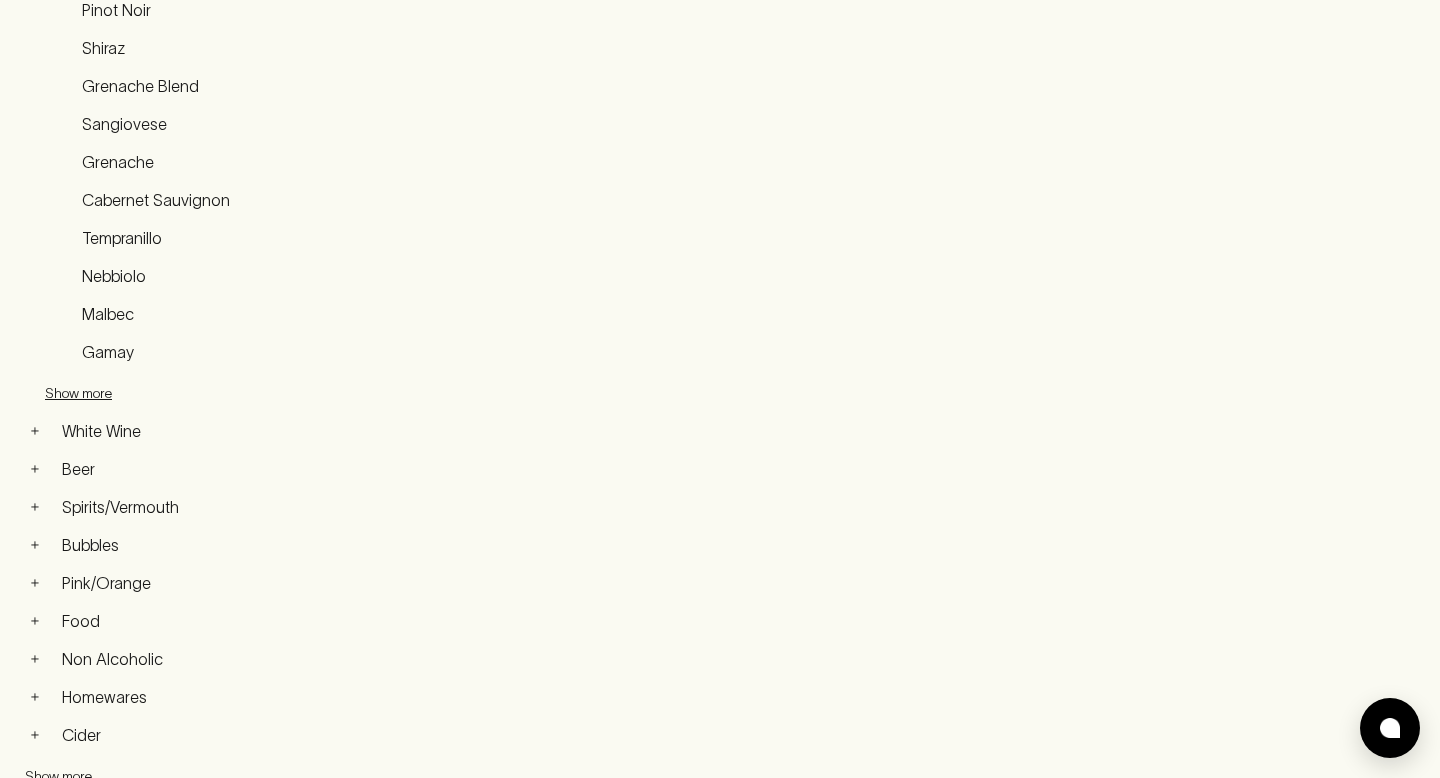 scroll, scrollTop: 0, scrollLeft: 0, axis: both 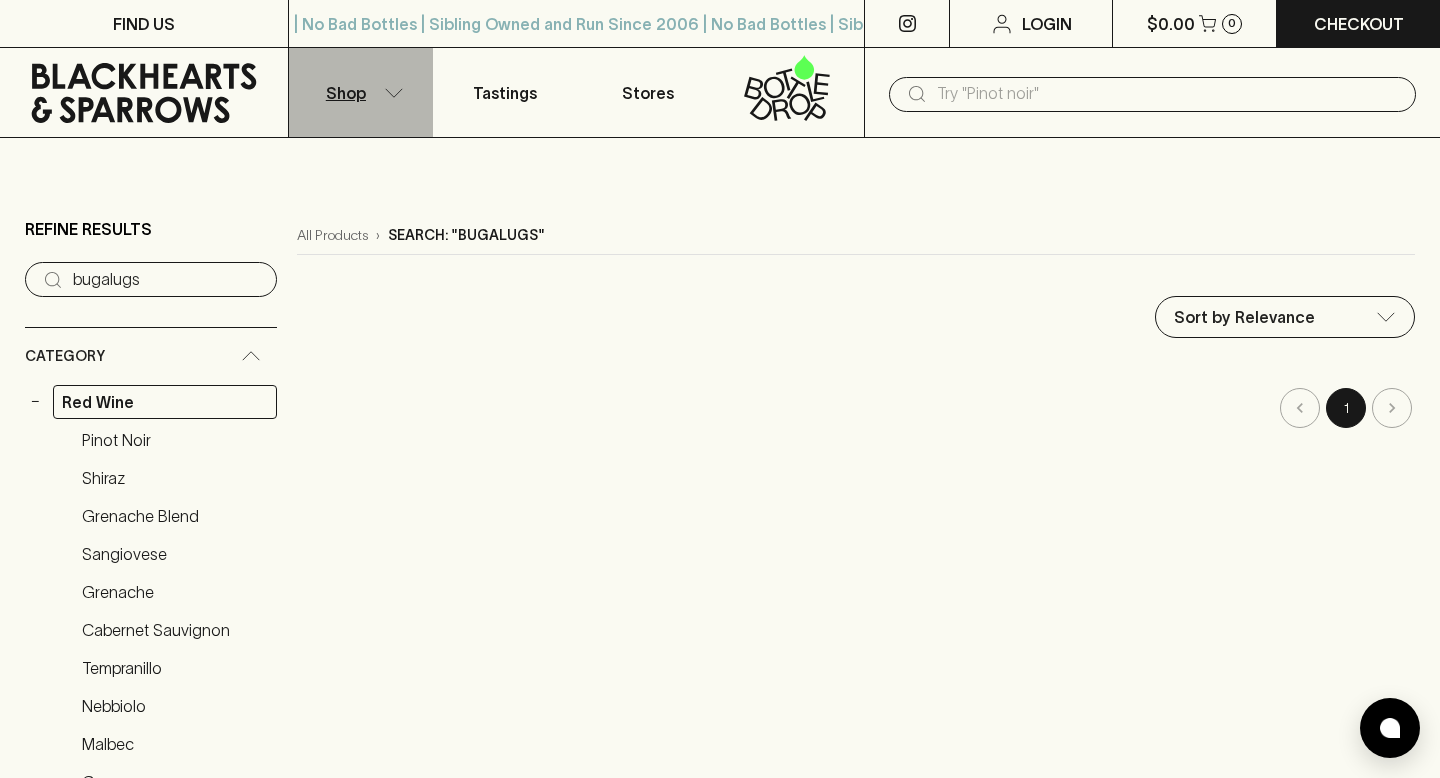 click 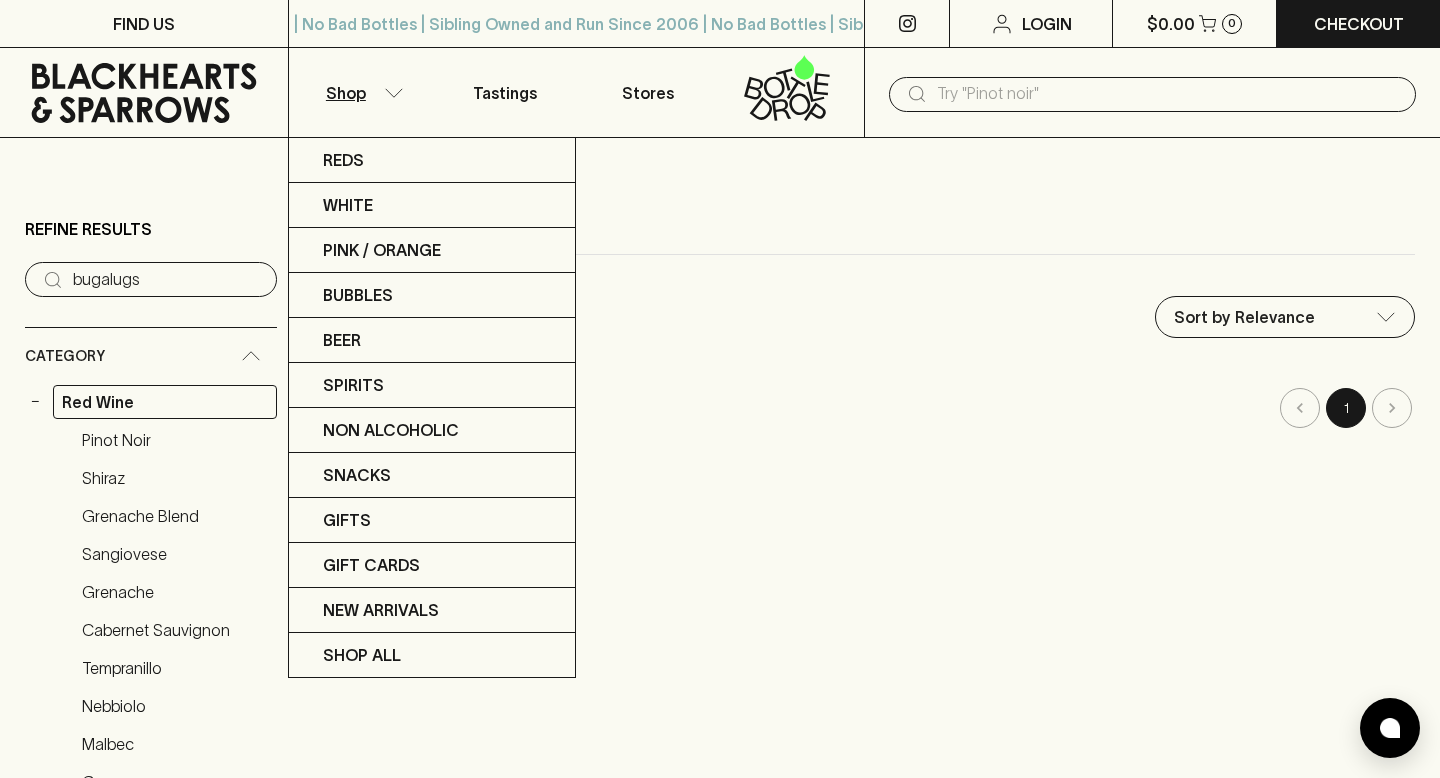 click at bounding box center [720, 389] 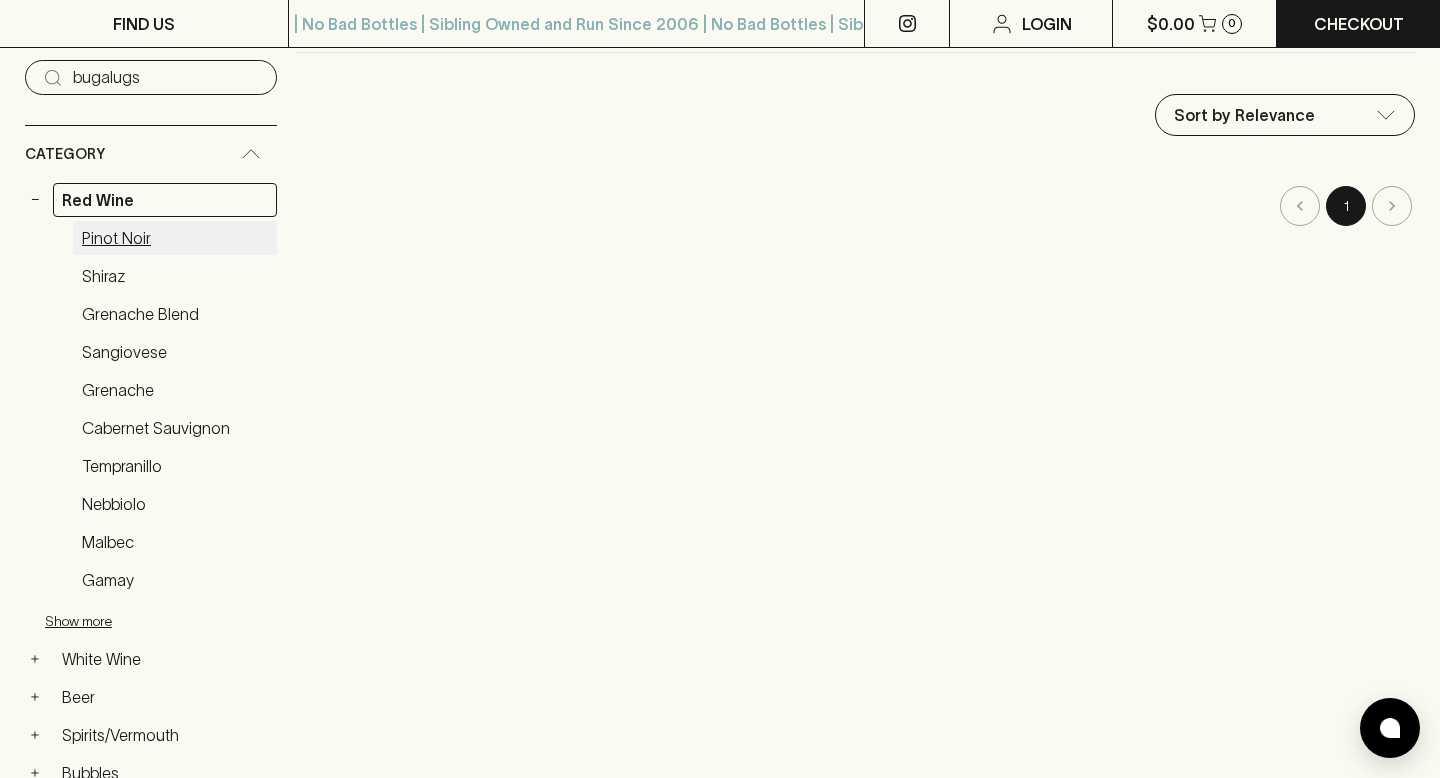 scroll, scrollTop: 209, scrollLeft: 0, axis: vertical 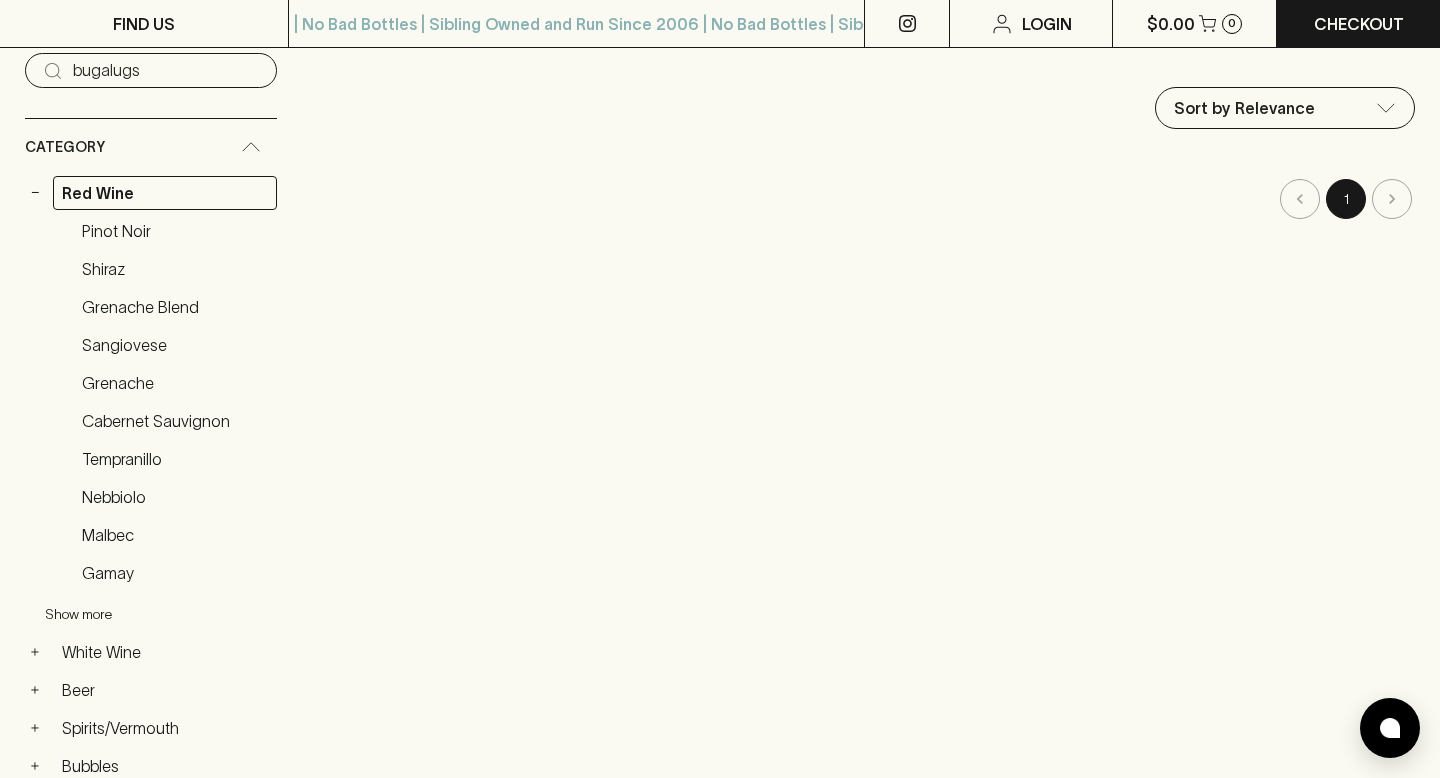 click on "Show more" at bounding box center [176, 614] 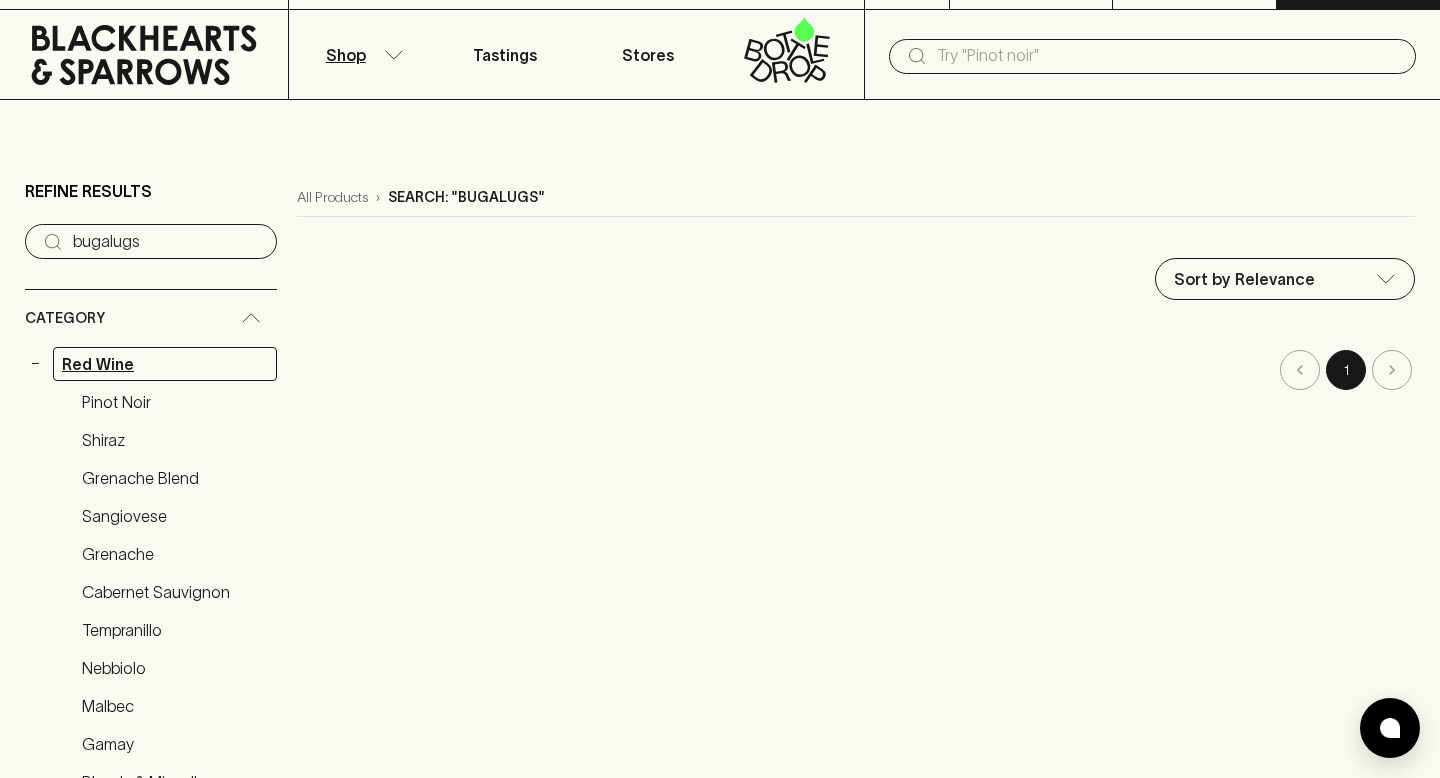 scroll, scrollTop: 39, scrollLeft: 0, axis: vertical 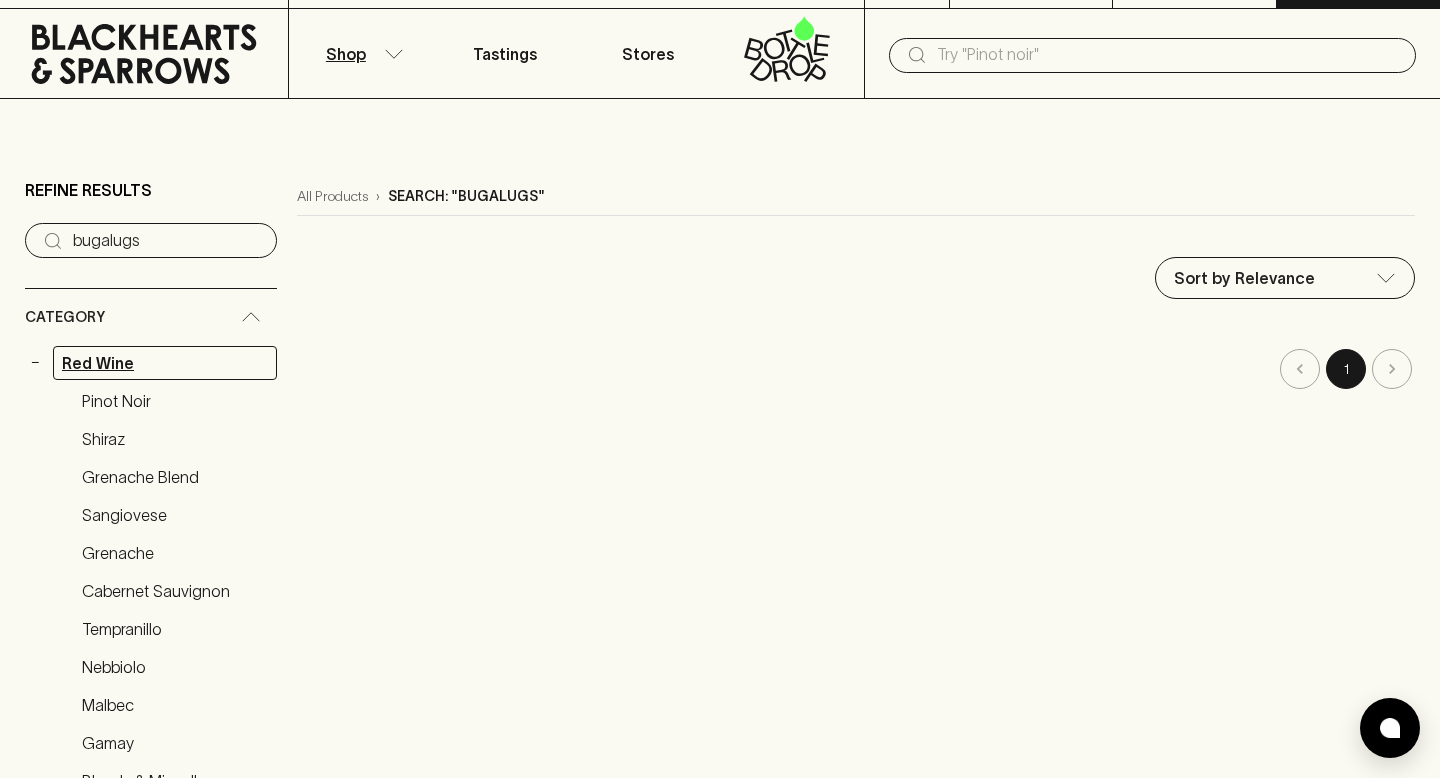 click on "Red Wine" at bounding box center [165, 363] 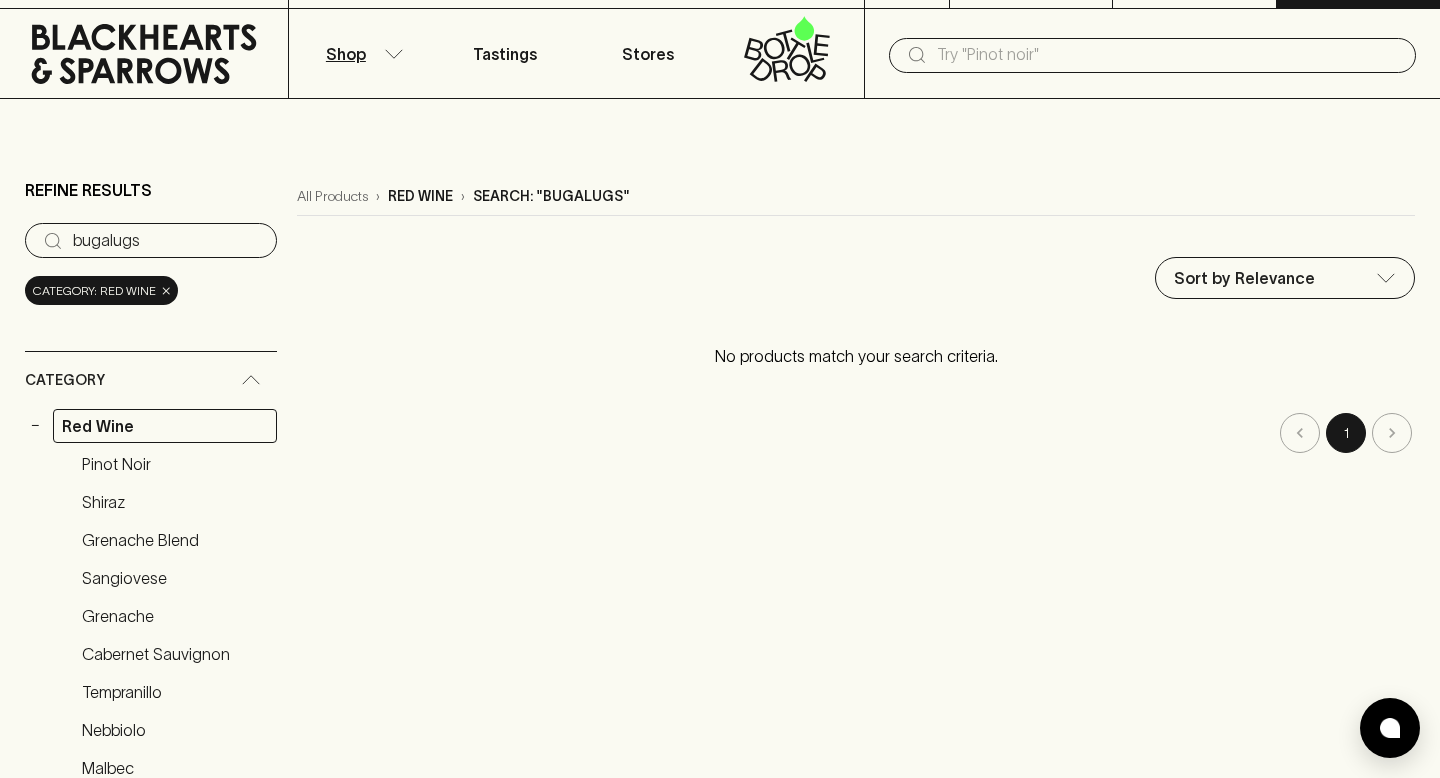 scroll, scrollTop: 0, scrollLeft: 0, axis: both 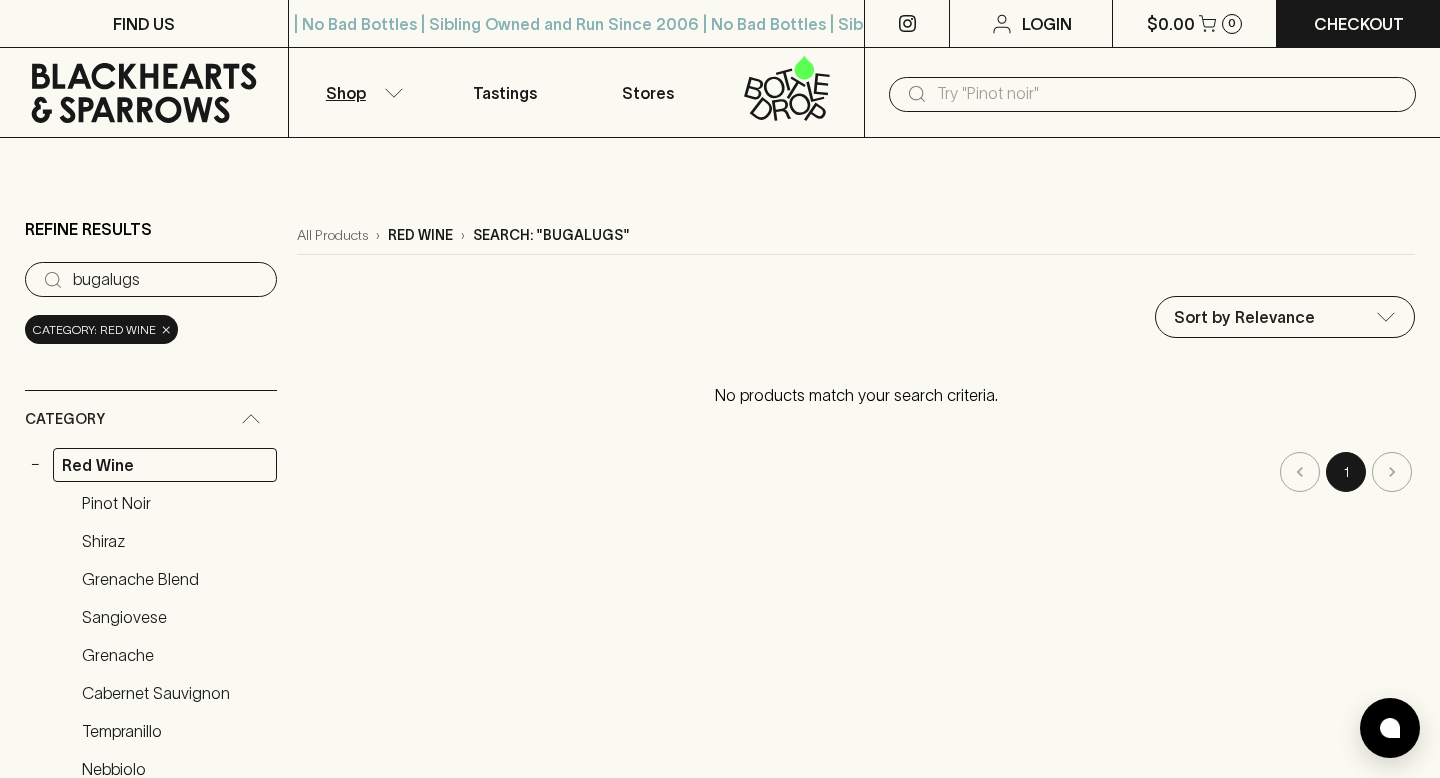 click on "red wine" at bounding box center [420, 235] 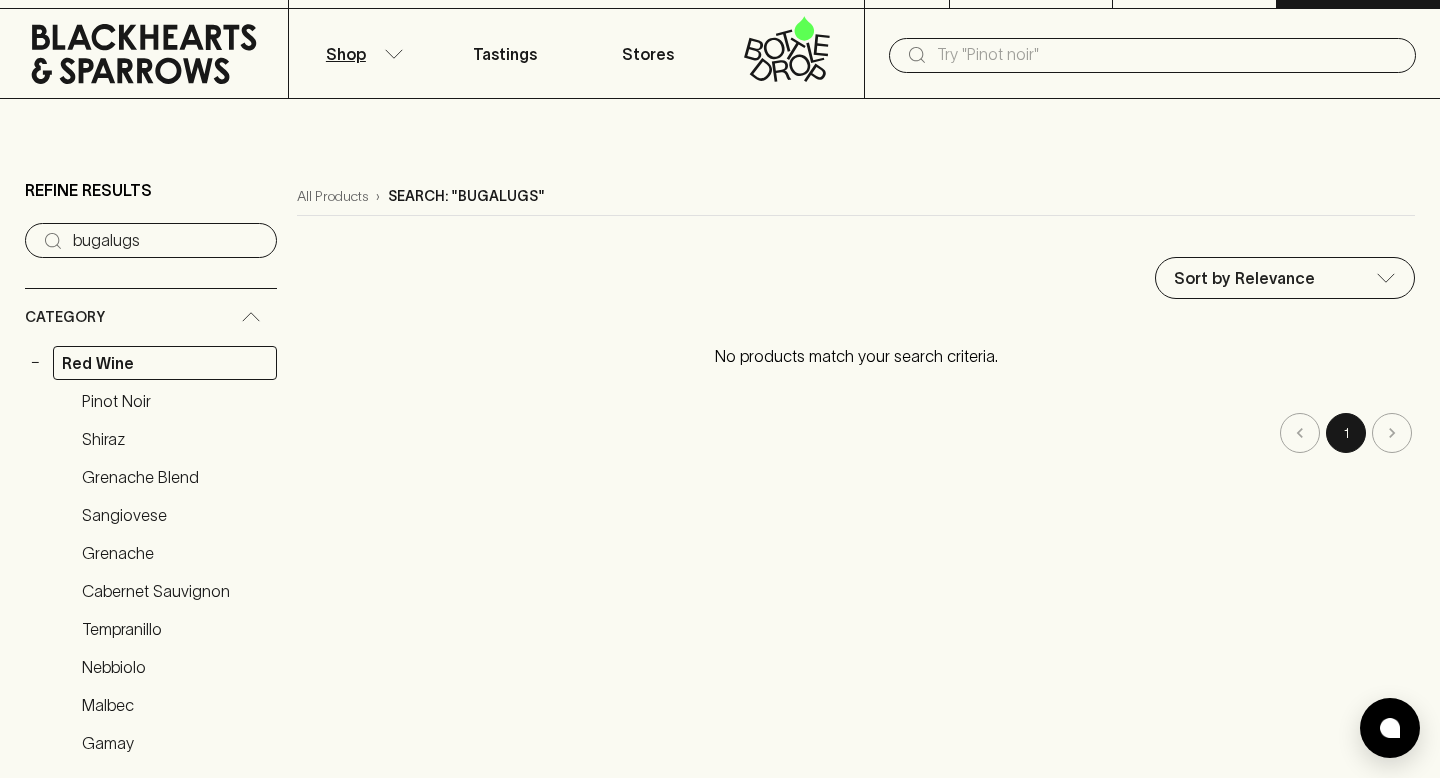 scroll, scrollTop: 0, scrollLeft: 0, axis: both 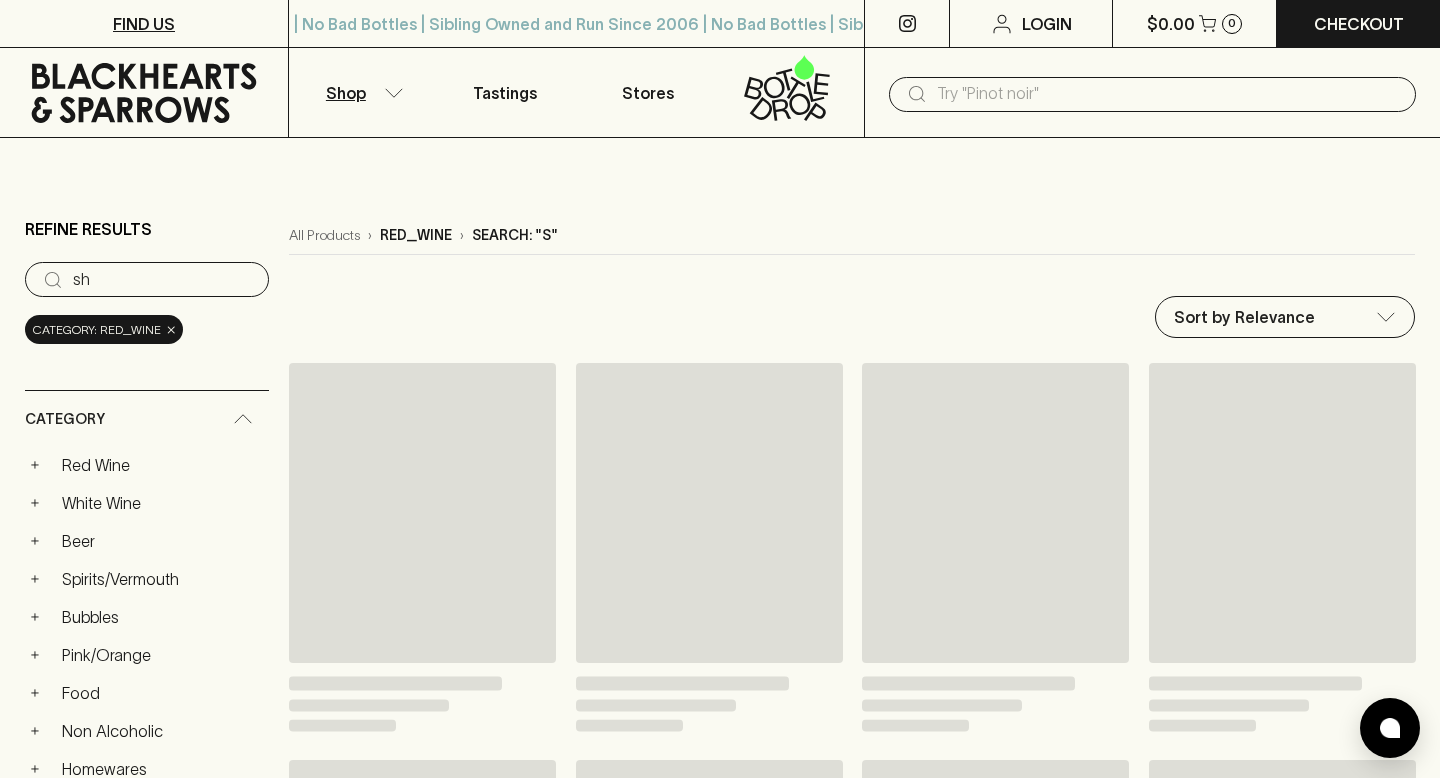 type on "s" 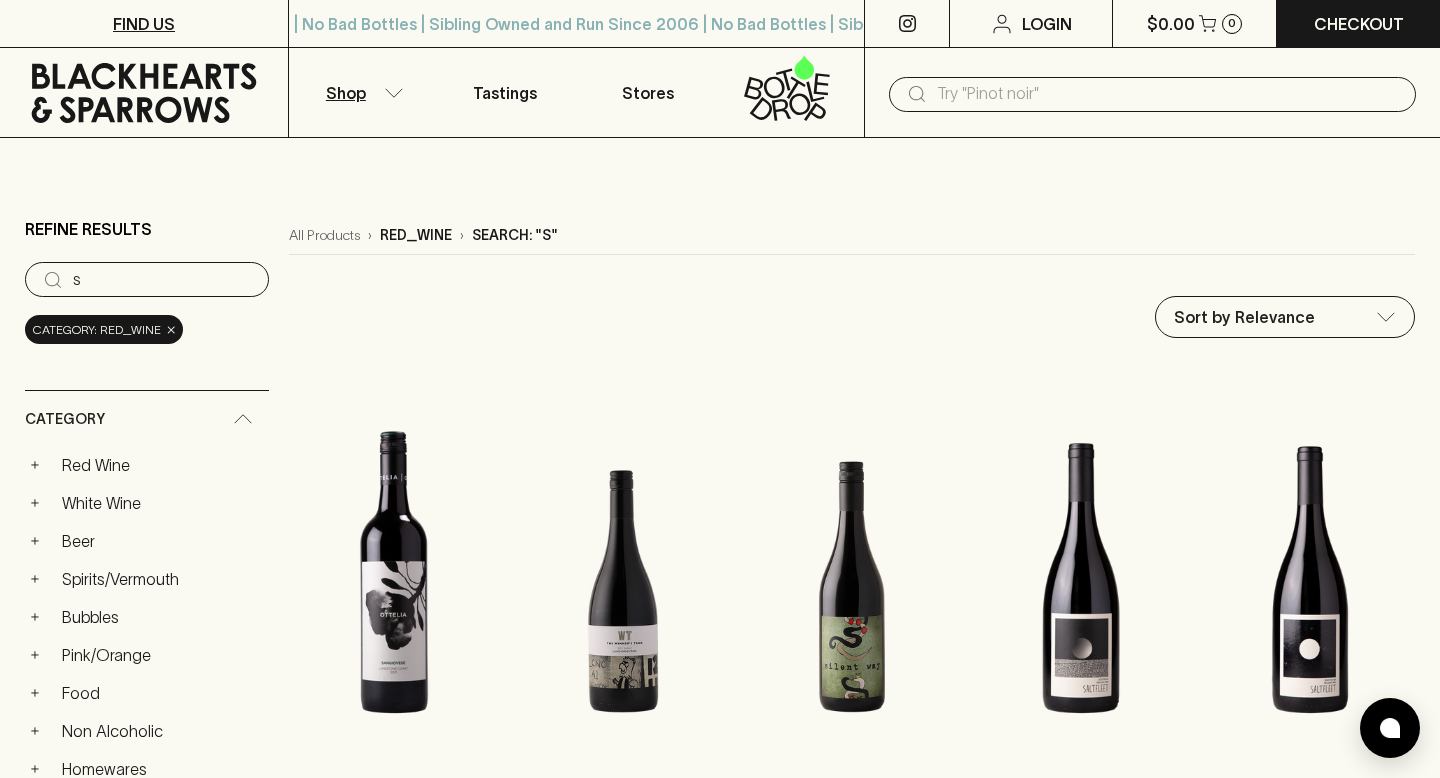 scroll, scrollTop: 92, scrollLeft: 0, axis: vertical 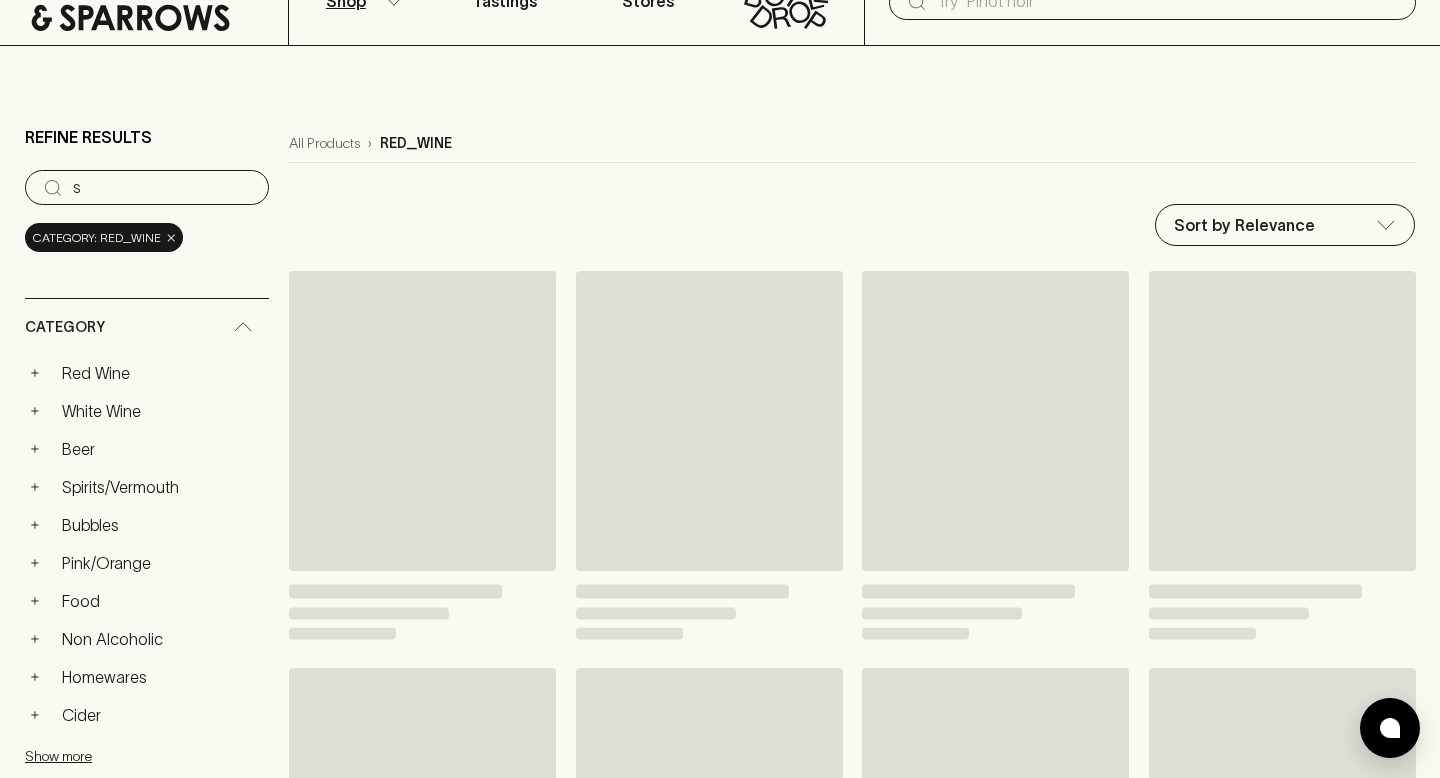 type 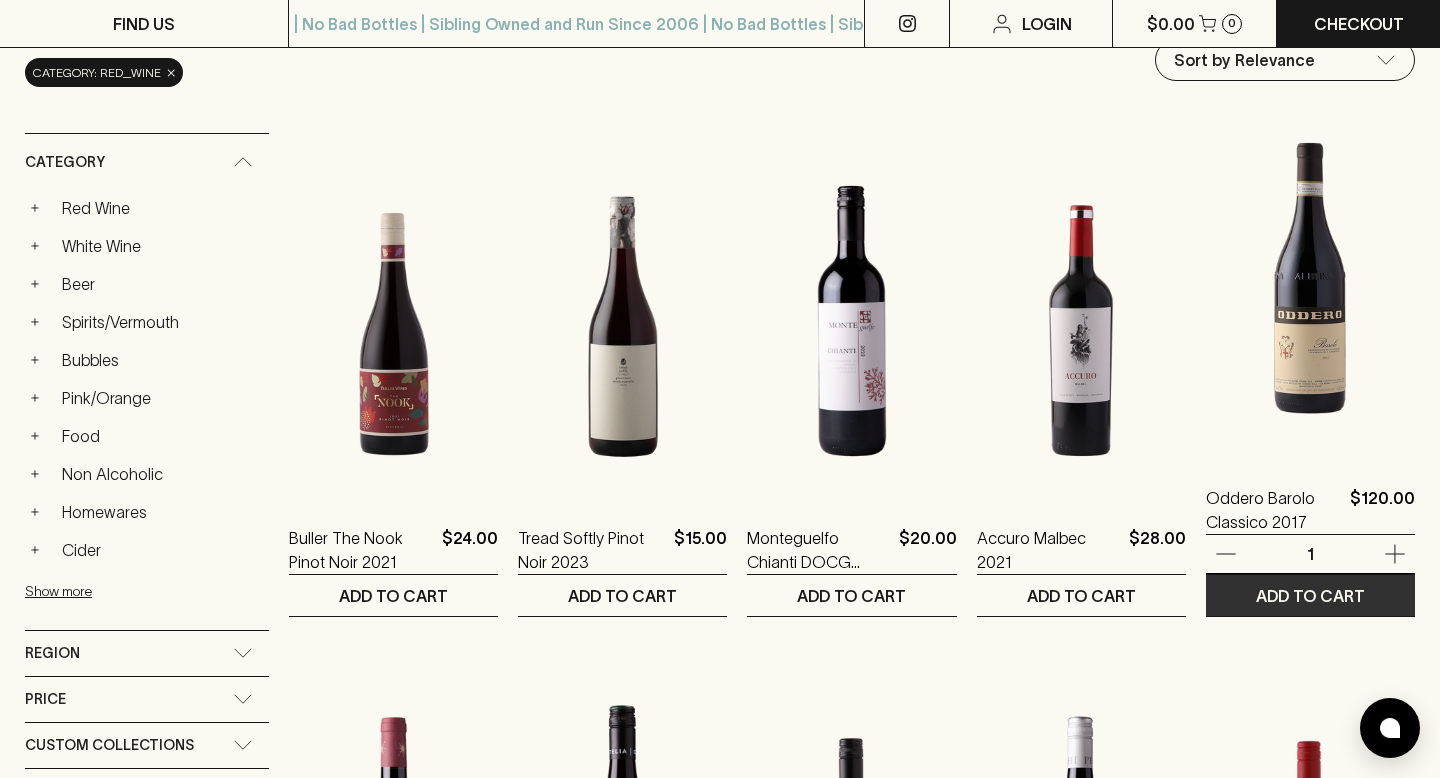 scroll, scrollTop: 89, scrollLeft: 0, axis: vertical 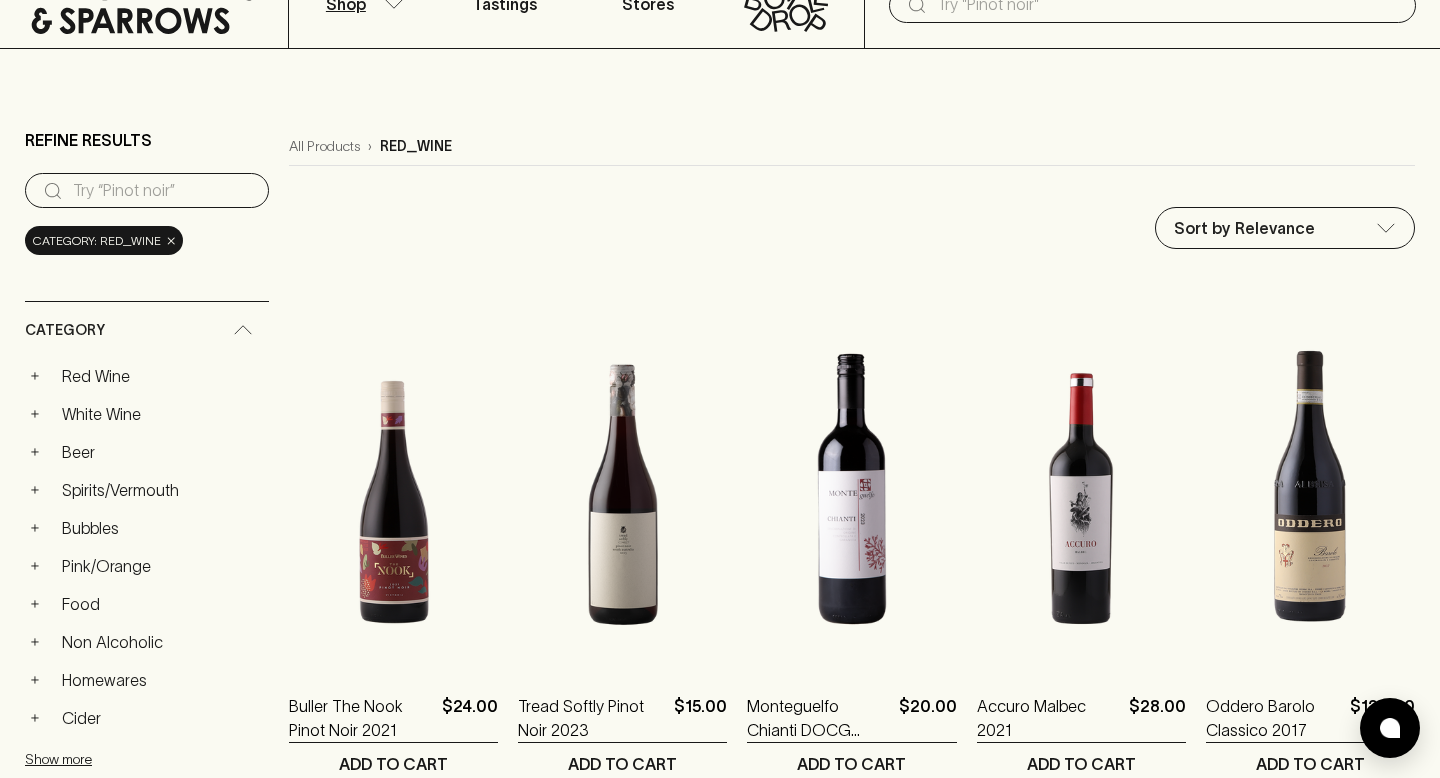 click on "FIND US | No Bad Bottles | Sibling Owned and Run Since 2006 | No Bad Bottles | Sibling Owned and Run Since 2006 | No Bad Bottles | Sibling Owned and Run Since 2006 | No Bad Bottles | Sibling Owned and Run Since 2006 | No Bad Bottles | Sibling Owned and Run Since 2006 | No Bad Bottles | Sibling Owned and Run Since 2006 | No Bad Bottles | Sibling Owned and Run Since 2006 | No Bad Bottles | Sibling Owned and Run Since 2006
⠀ | No Bad Bottles | Sibling Owned and Run Since 2006 | No Bad Bottles | Sibling Owned and Run Since 2006 | No Bad Bottles | Sibling Owned and Run Since 2006 | No Bad Bottles | Sibling Owned and Run Since 2006 | No Bad Bottles | Sibling Owned and Run Since 2006 | No Bad Bottles | Sibling Owned and Run Since 2006 | No Bad Bottles | Sibling Owned and Run Since 2006 | No Bad Bottles | Sibling Owned and Run Since 2006
⠀ Login $0.00 0 Checkout Shop Tastings Stores ​ Refine Results ​ Category: red_wine × Category + Red Wine + White Wine + Beer + Spirits/Vermouth" at bounding box center (720, 1830) 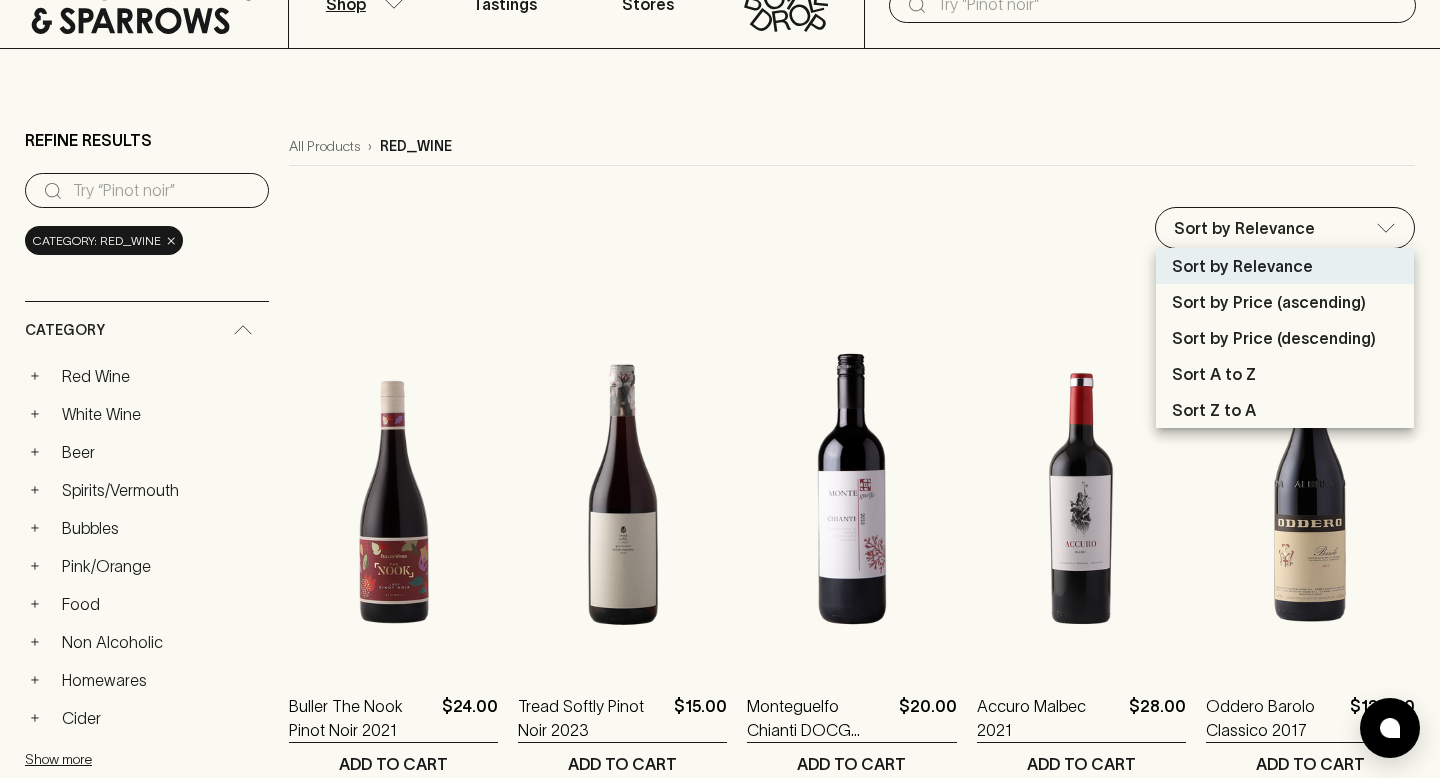 click on "Sort by Price (ascending)" at bounding box center (1269, 302) 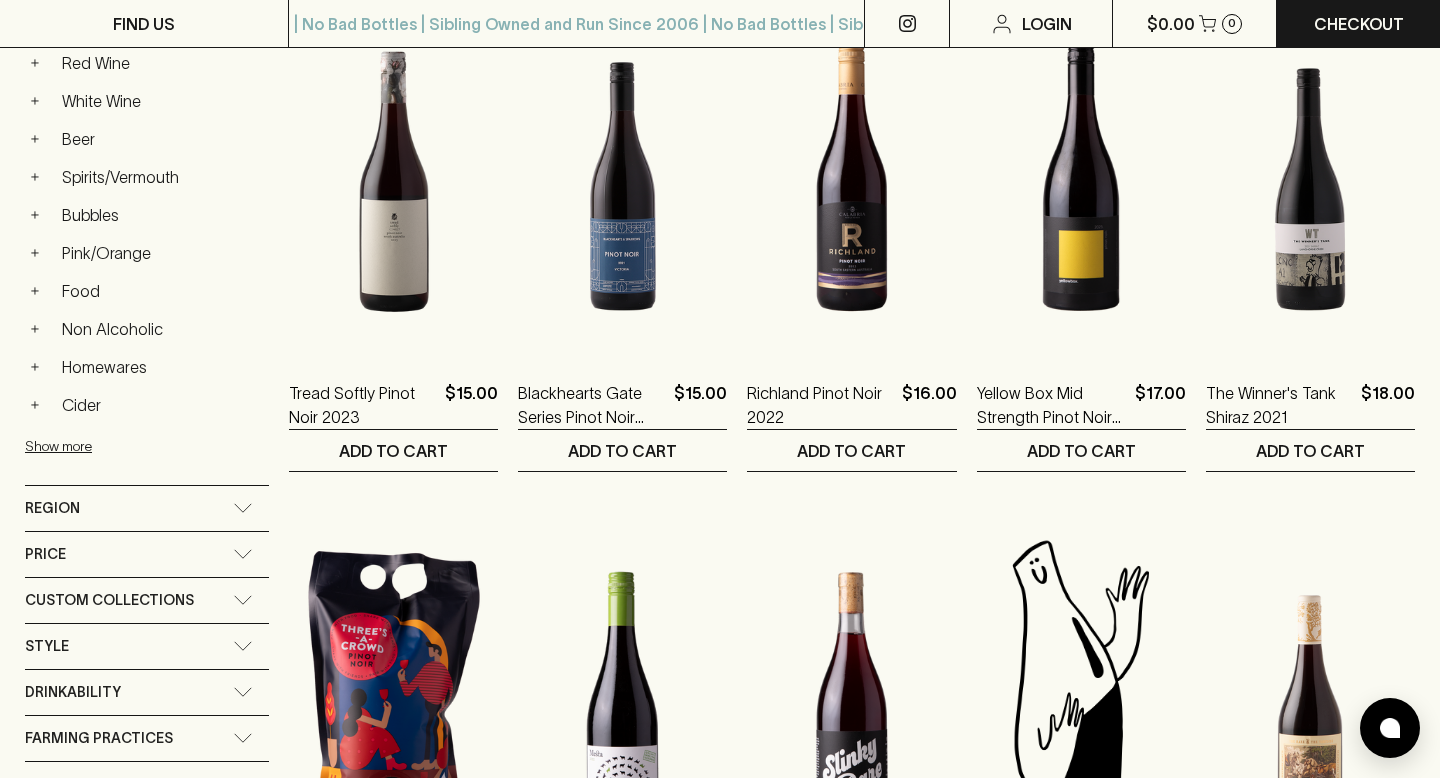 scroll, scrollTop: 0, scrollLeft: 0, axis: both 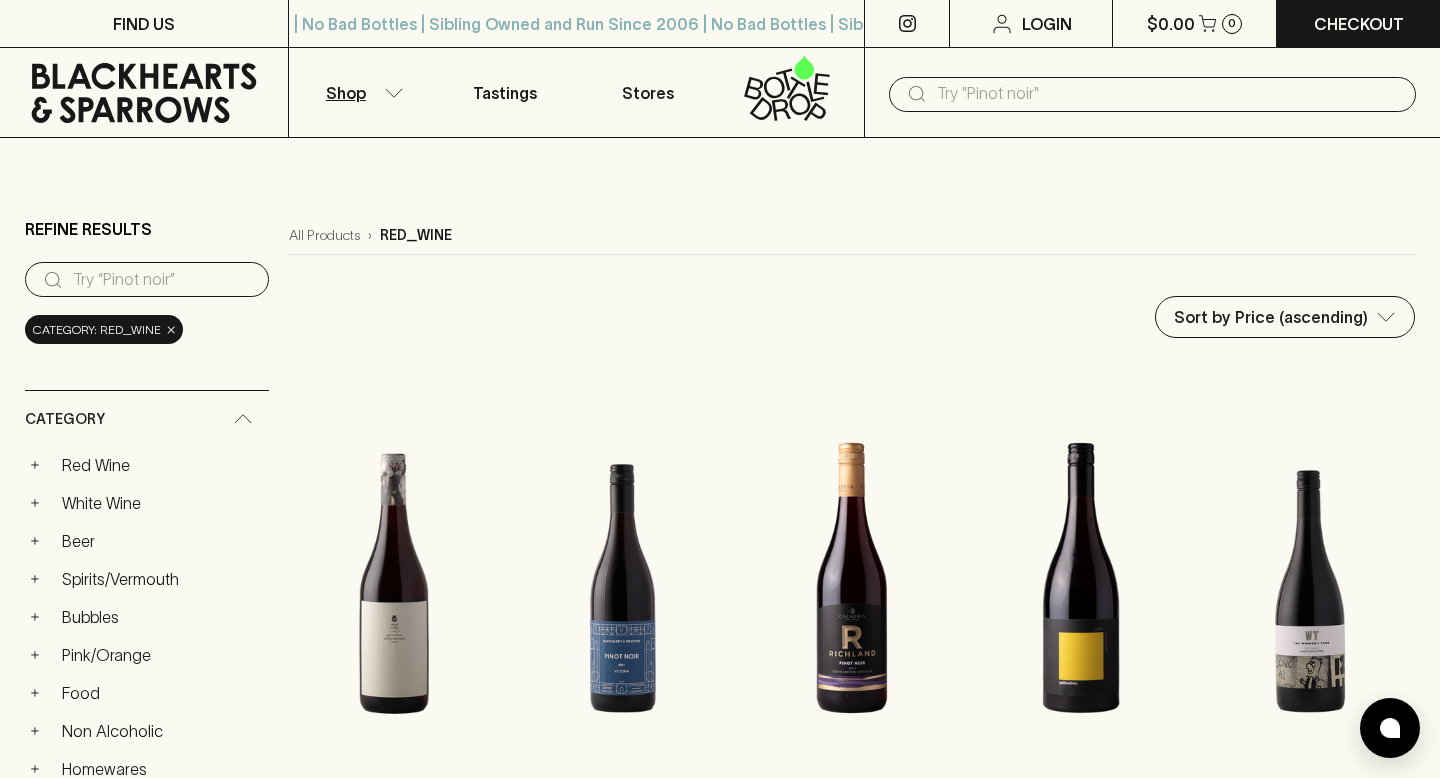 click 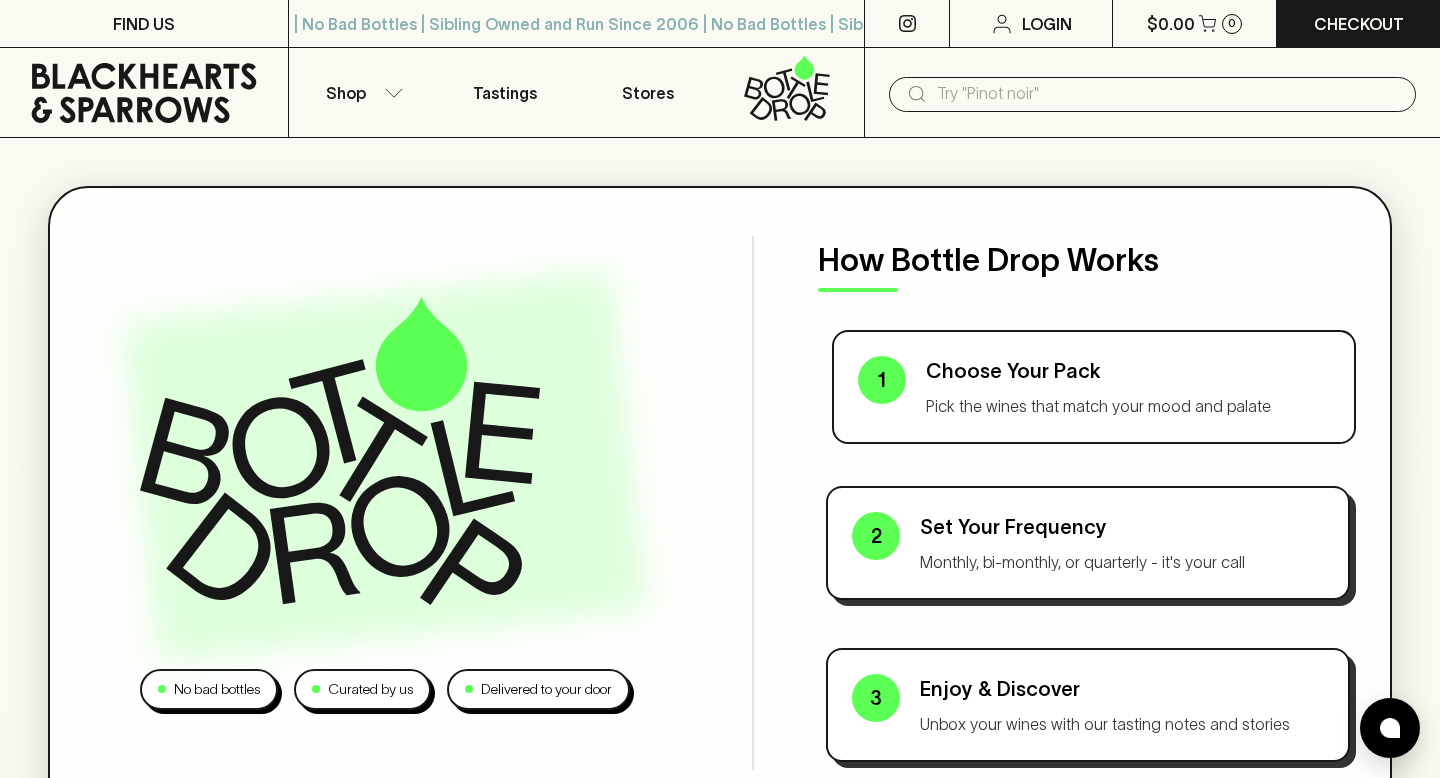 scroll, scrollTop: 30, scrollLeft: 0, axis: vertical 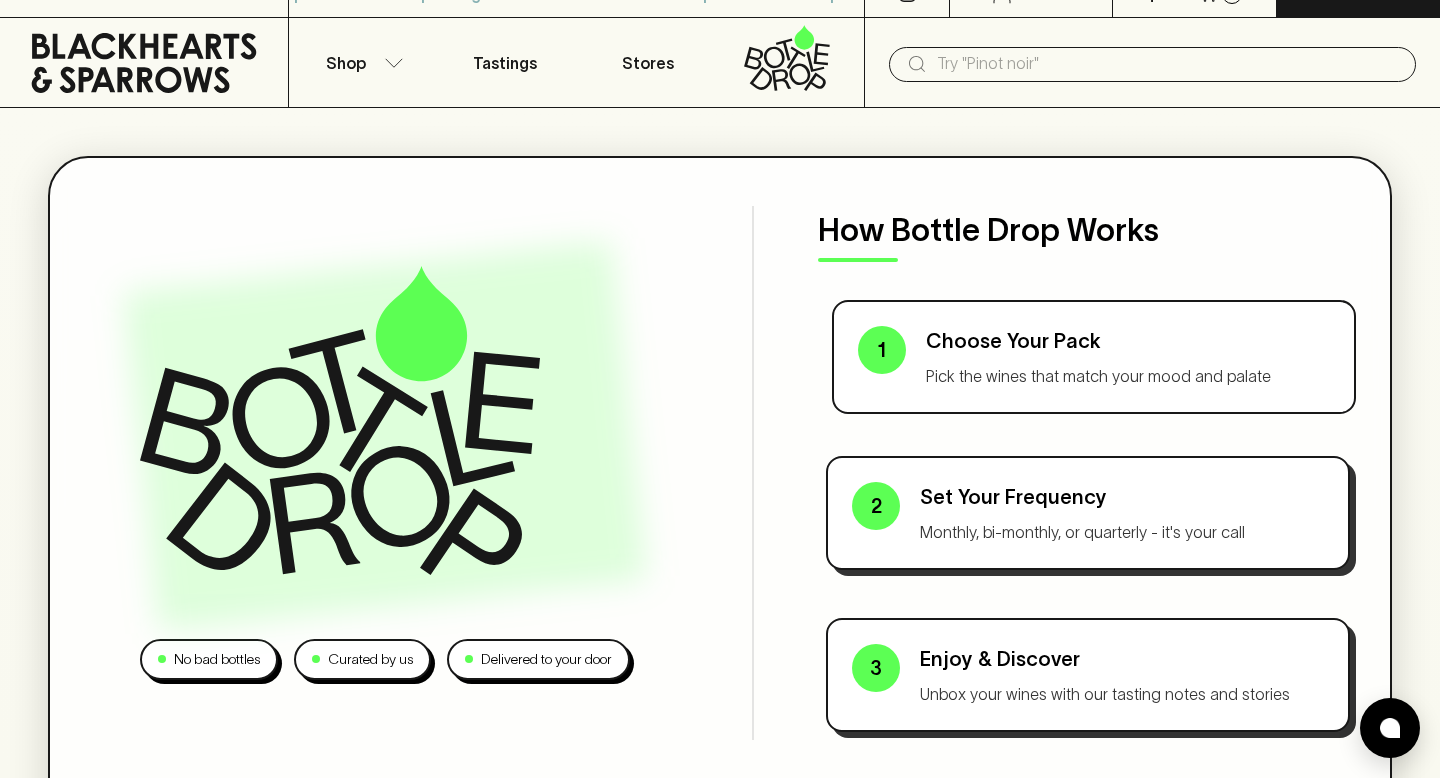 click on "Choose Your Pack" at bounding box center (1128, 341) 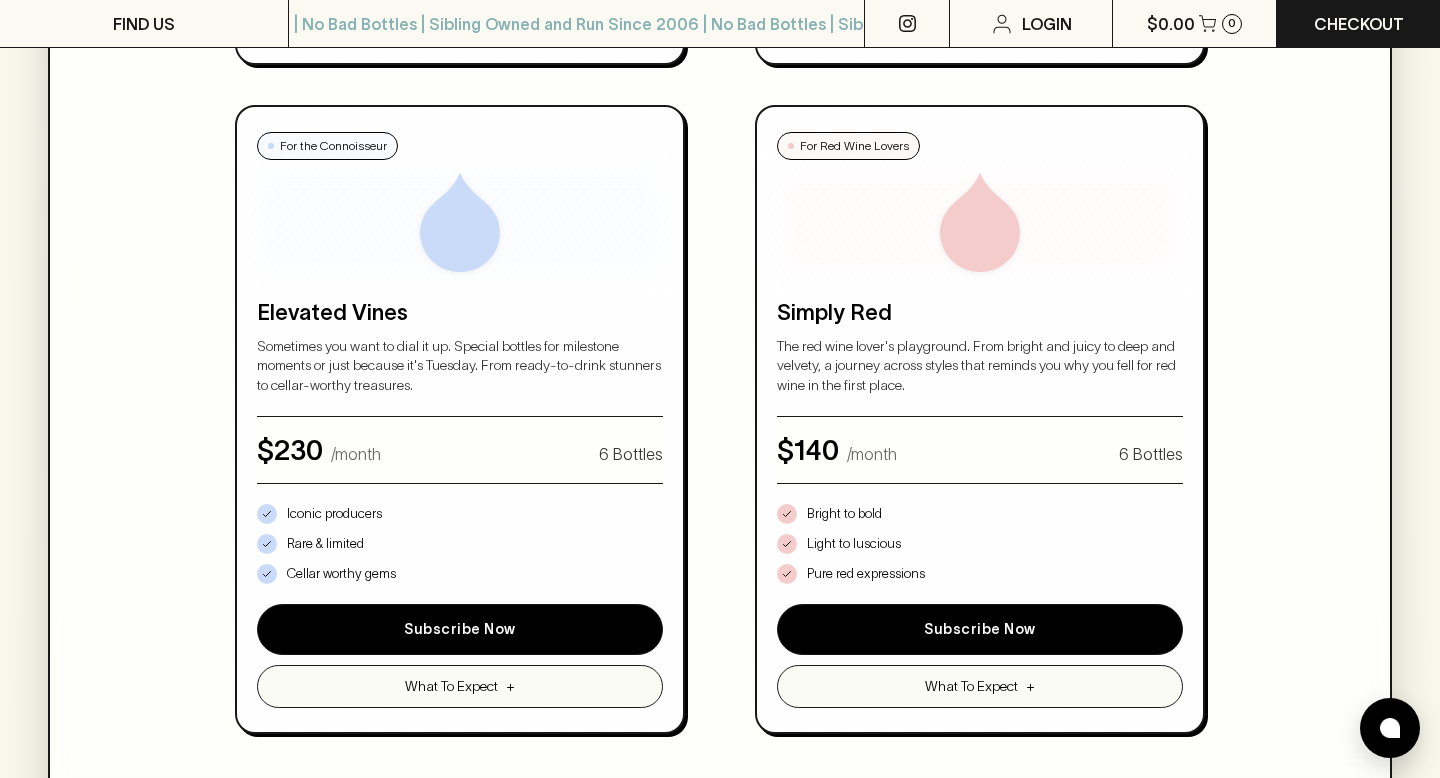 scroll, scrollTop: 1784, scrollLeft: 0, axis: vertical 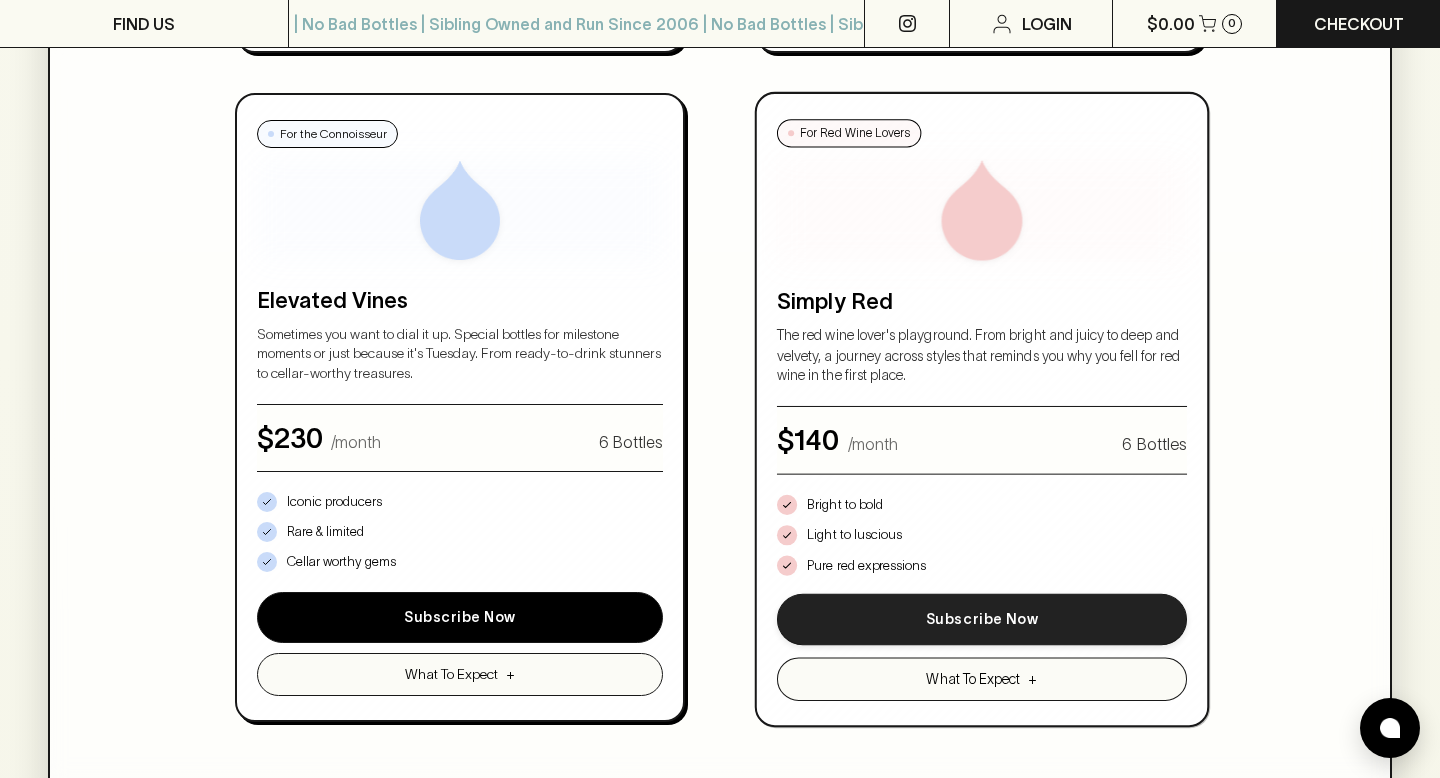 click on "Subscribe Now" at bounding box center (982, 619) 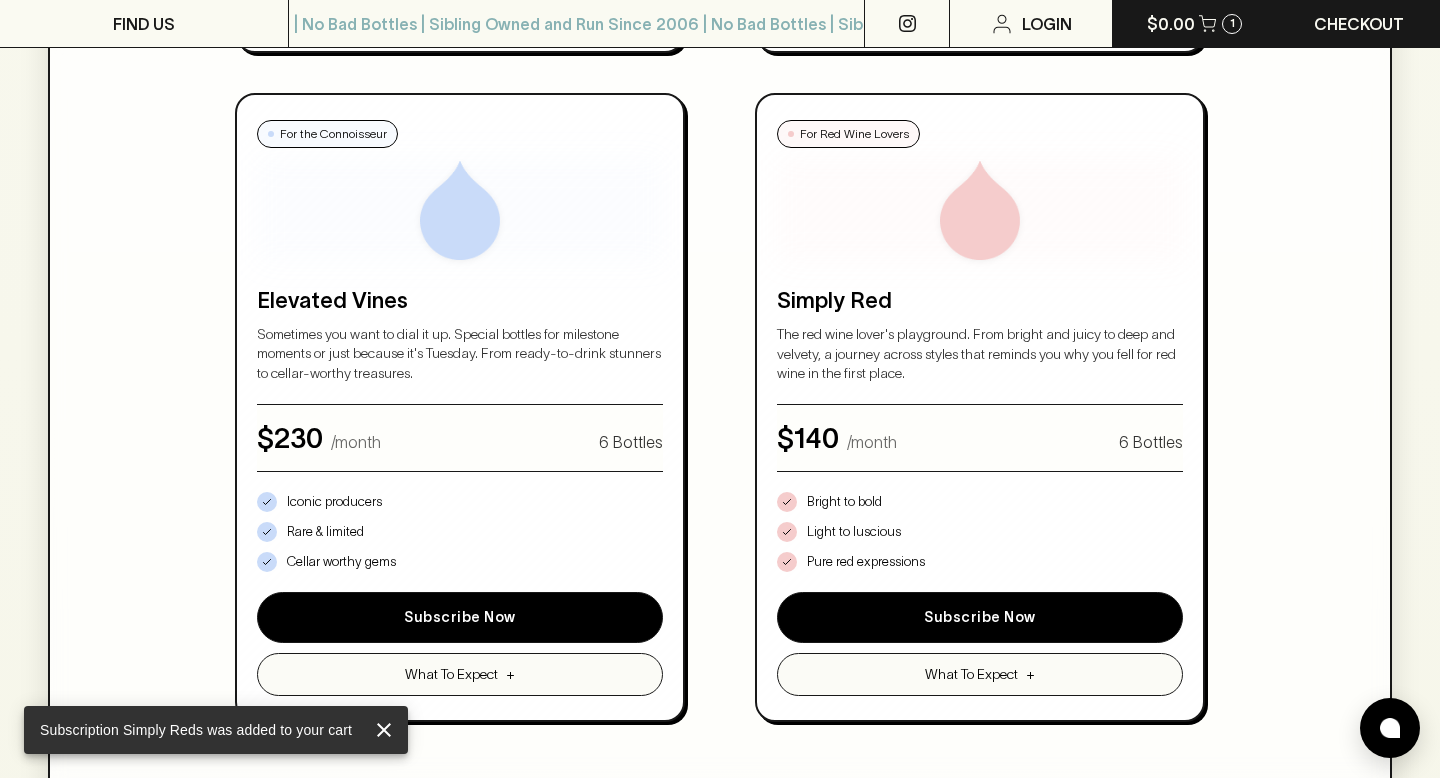 click on "$0.00" at bounding box center (1171, 24) 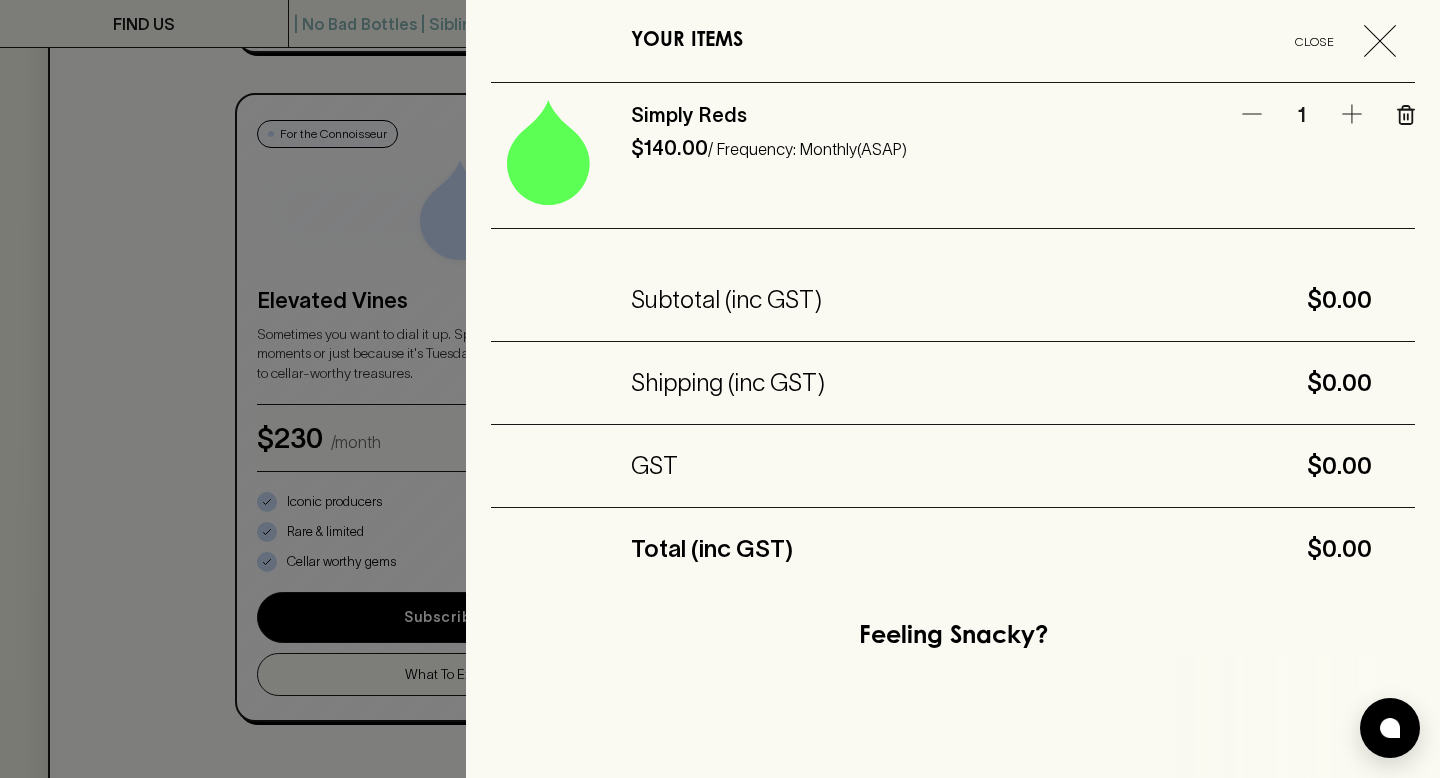 click on "Simply Reds" at bounding box center [919, 115] 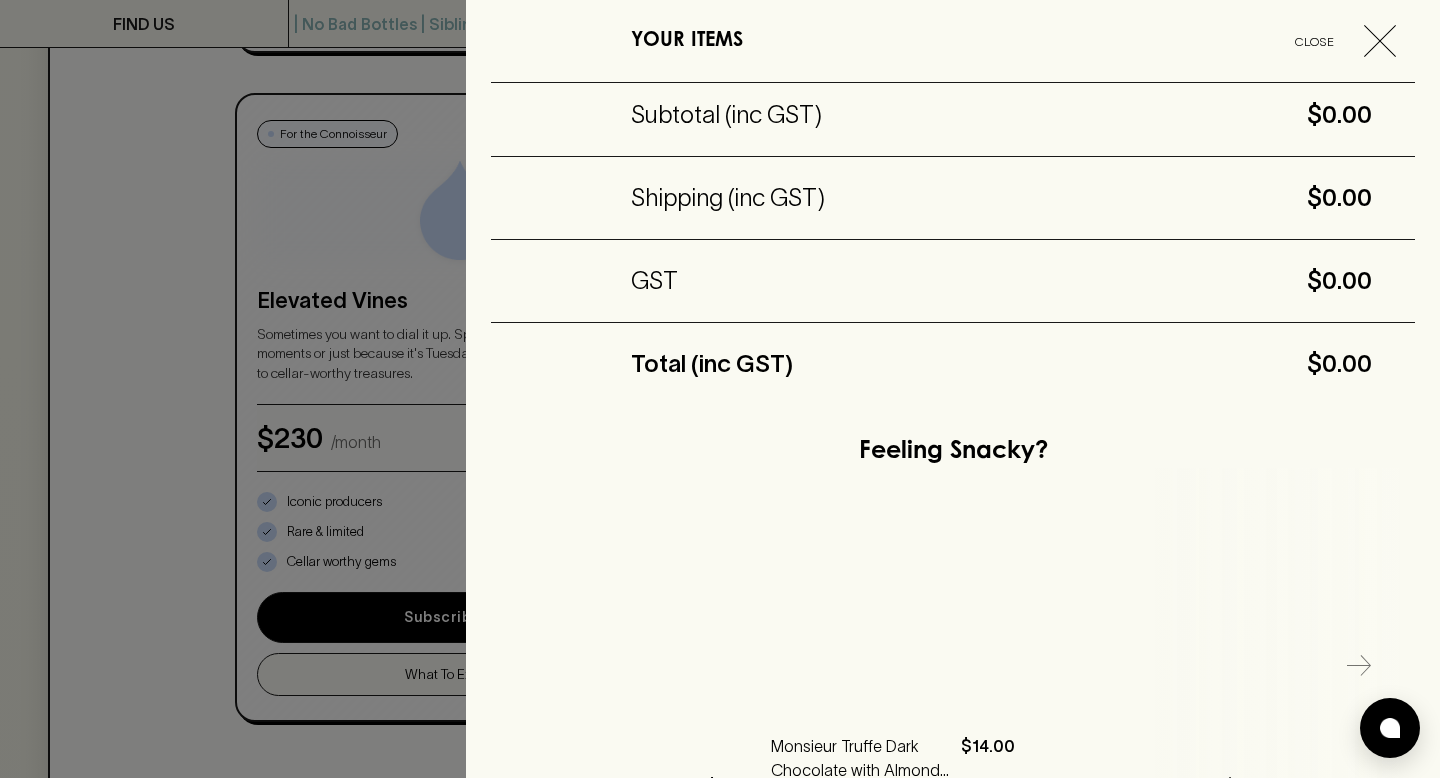 scroll, scrollTop: 450, scrollLeft: 0, axis: vertical 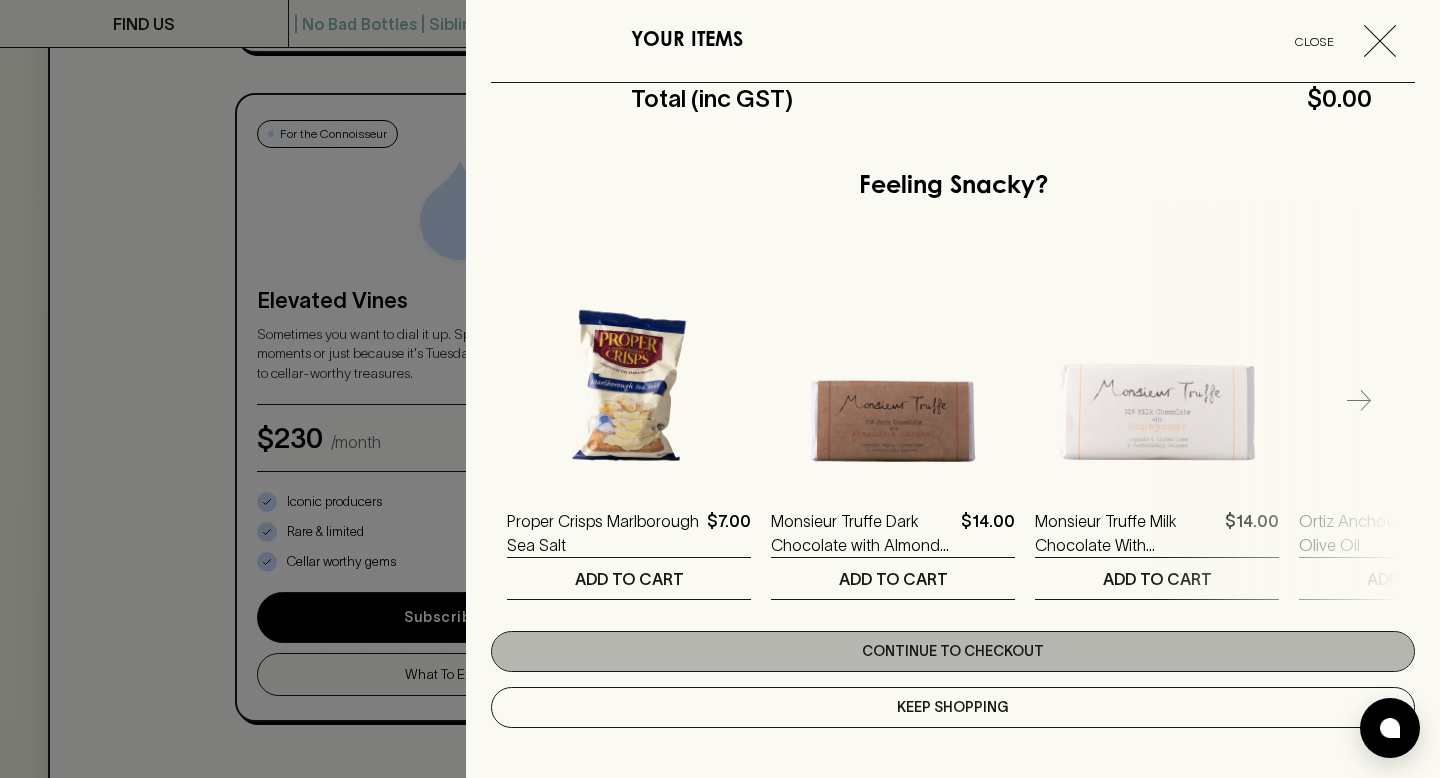 click on "Continue to checkout" at bounding box center (953, 651) 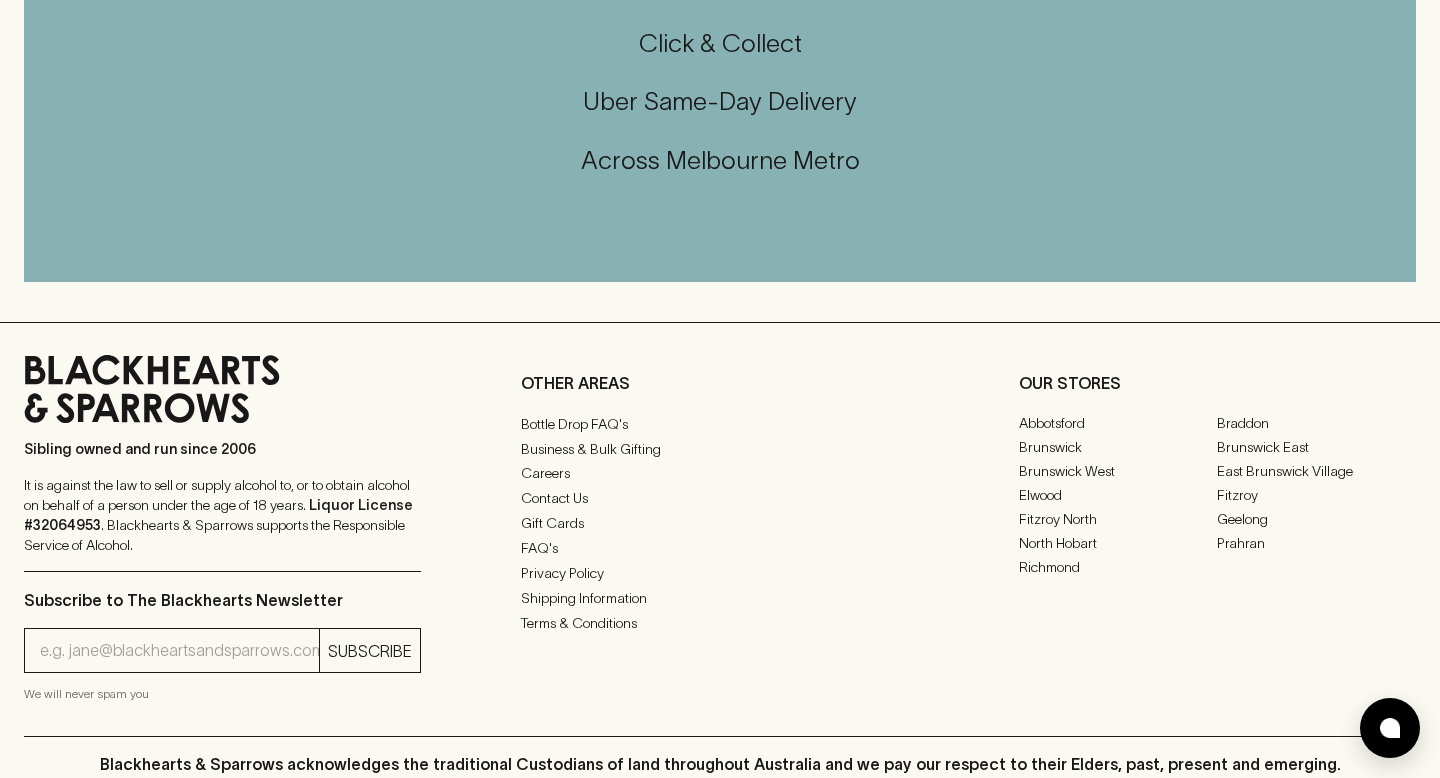 scroll, scrollTop: 0, scrollLeft: 0, axis: both 